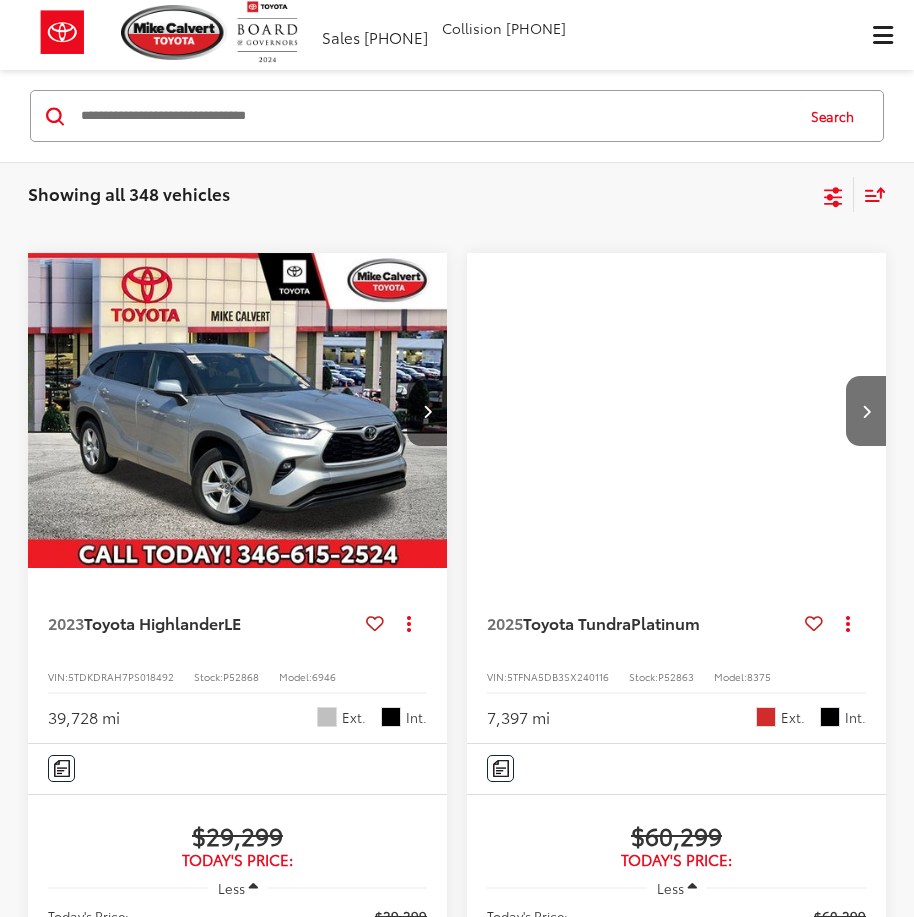 scroll, scrollTop: 0, scrollLeft: 0, axis: both 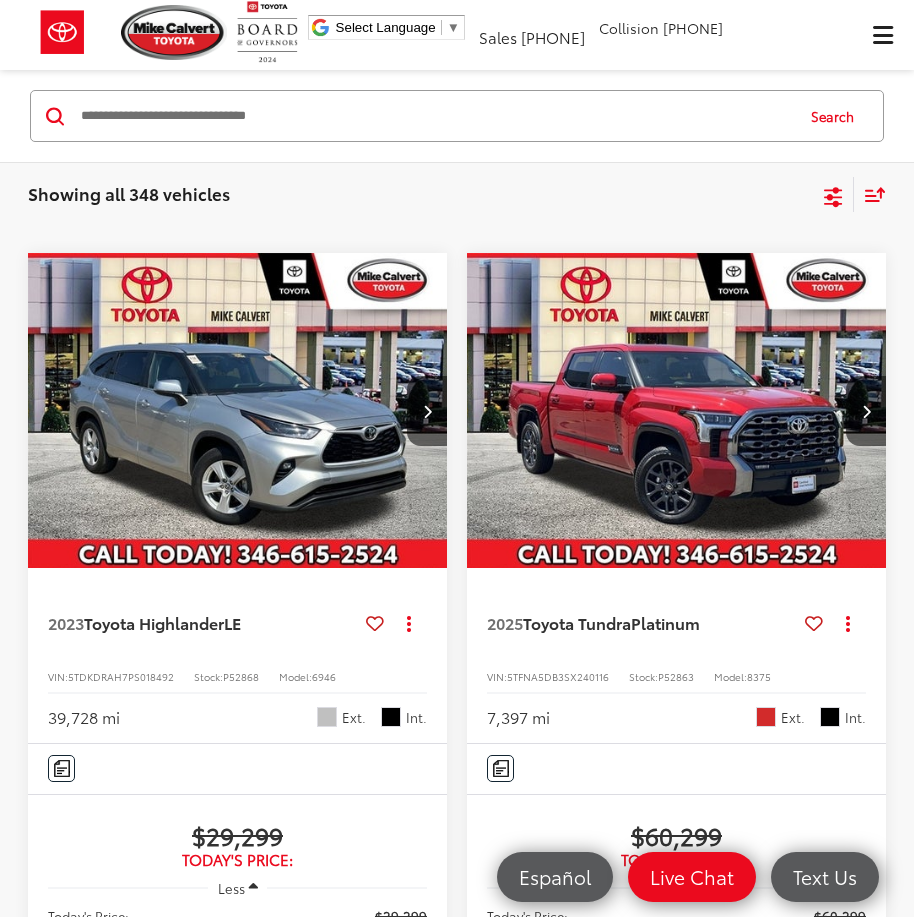 click 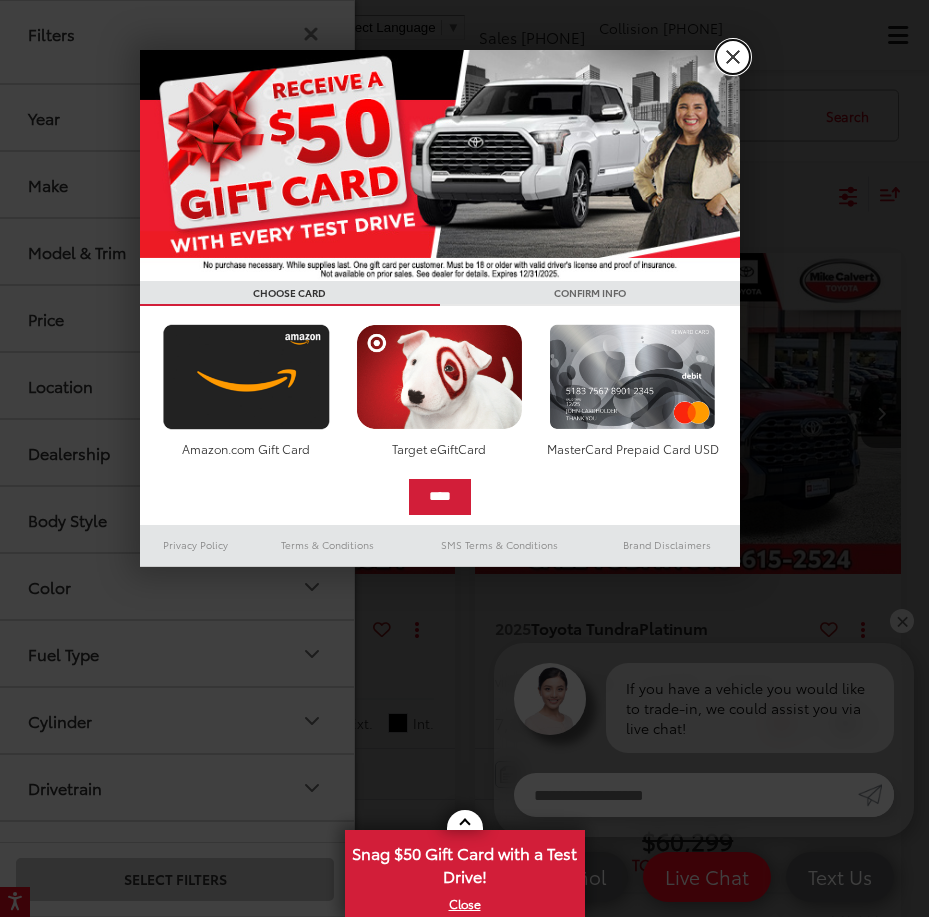 click on "X" at bounding box center (733, 57) 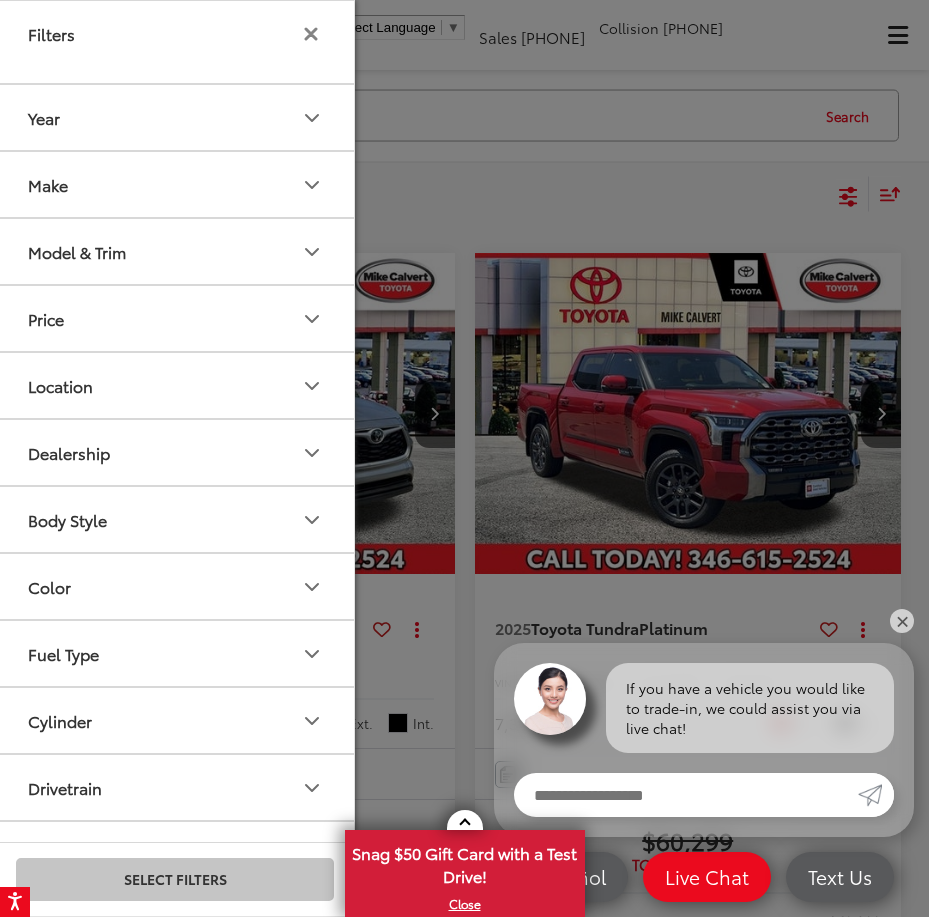click on "Year" at bounding box center [176, 117] 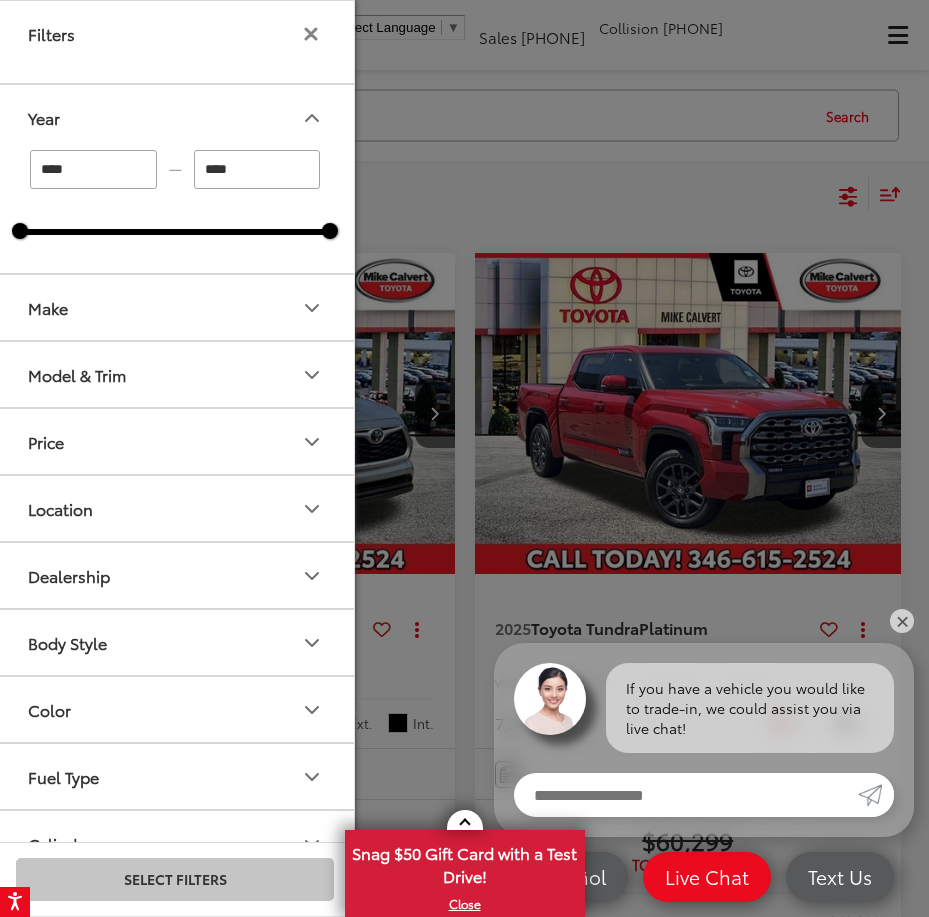 click on "Year" at bounding box center [176, 117] 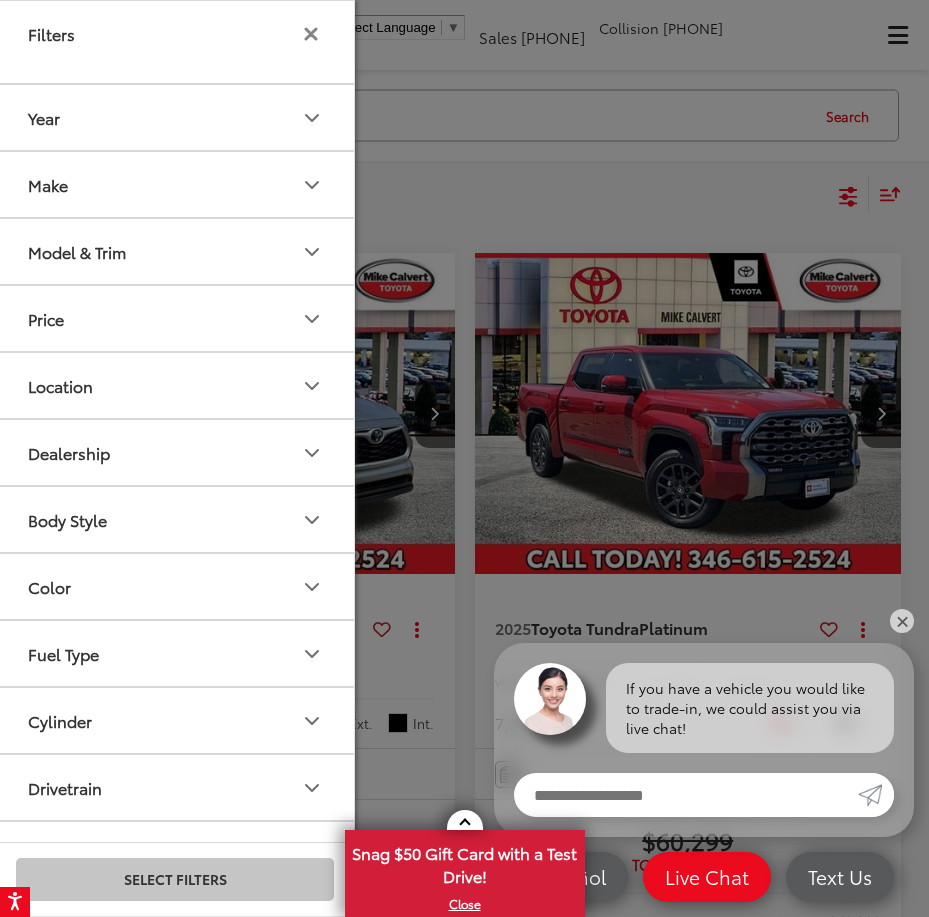 click on "Make" at bounding box center [176, 184] 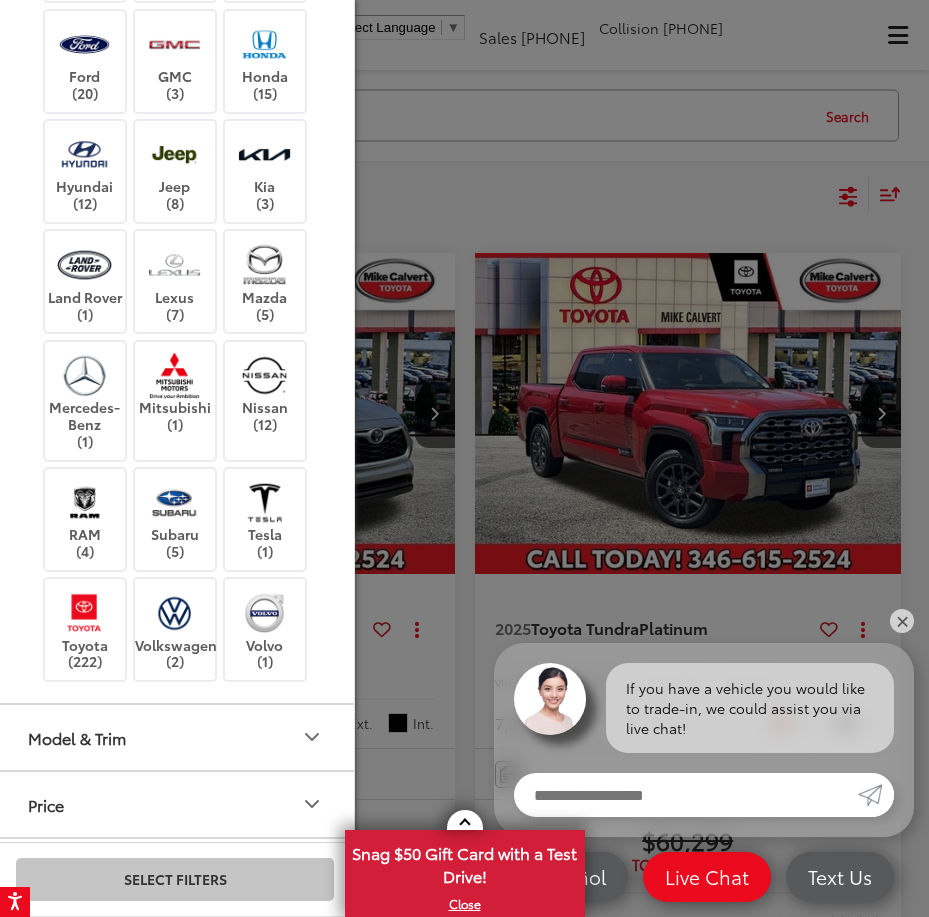 scroll, scrollTop: 500, scrollLeft: 0, axis: vertical 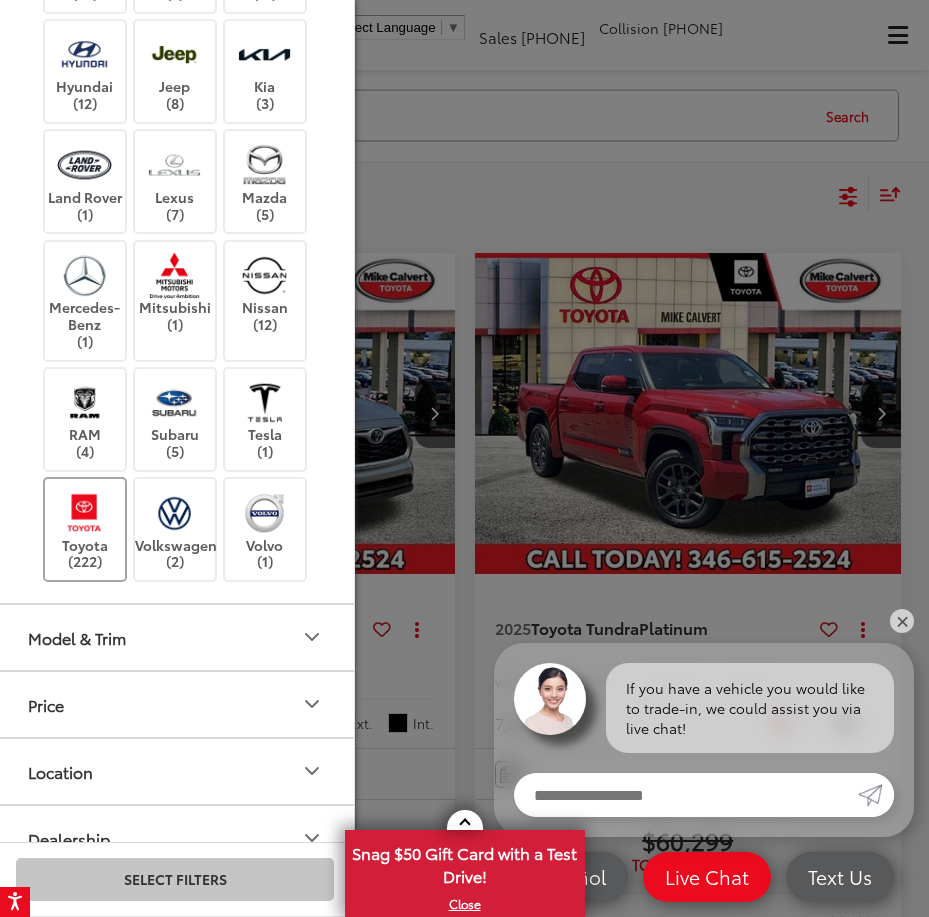 click at bounding box center [84, 512] 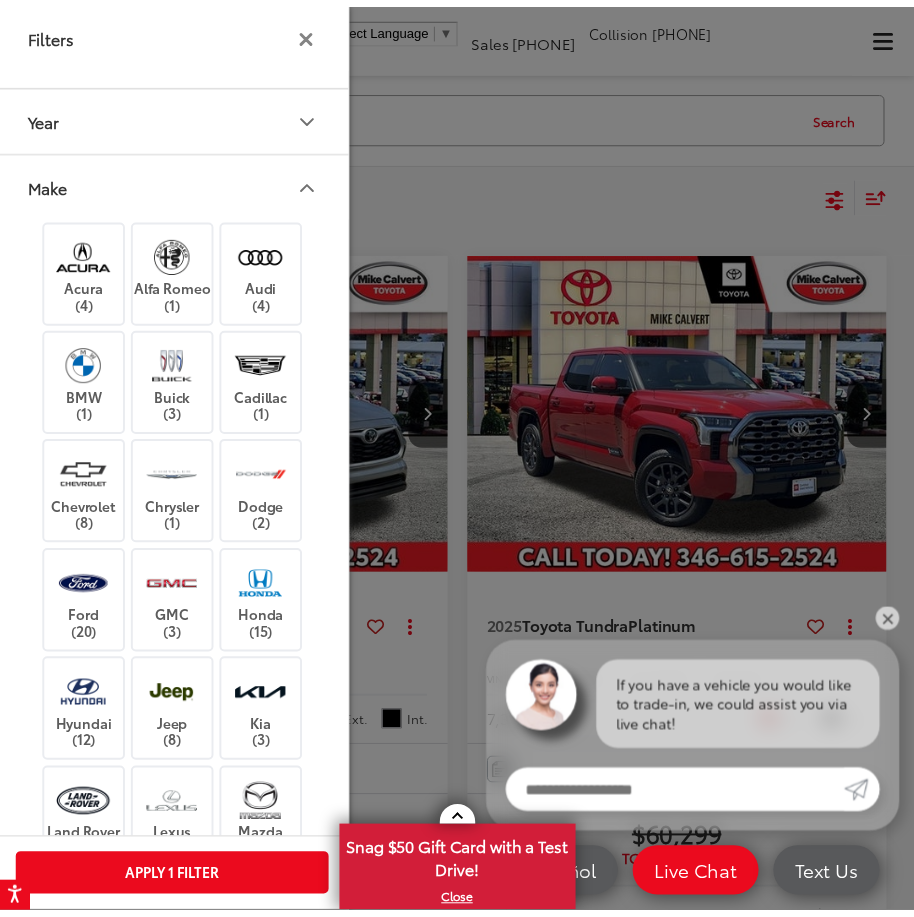 scroll, scrollTop: 0, scrollLeft: 0, axis: both 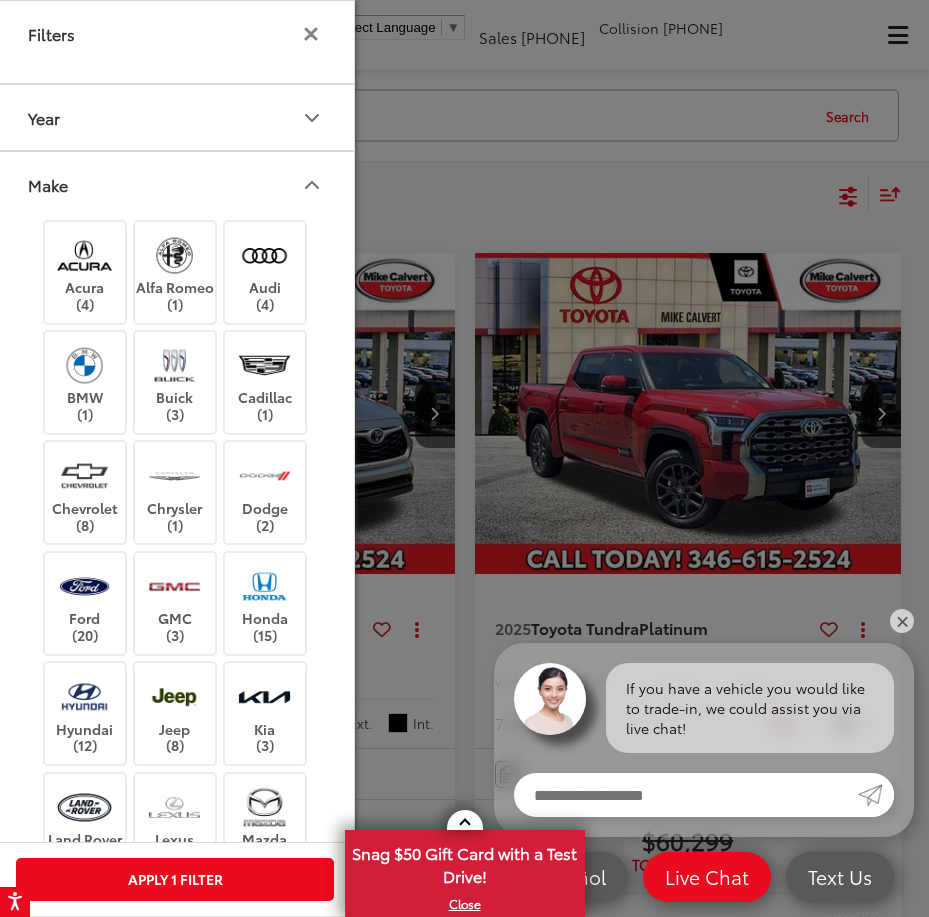 click 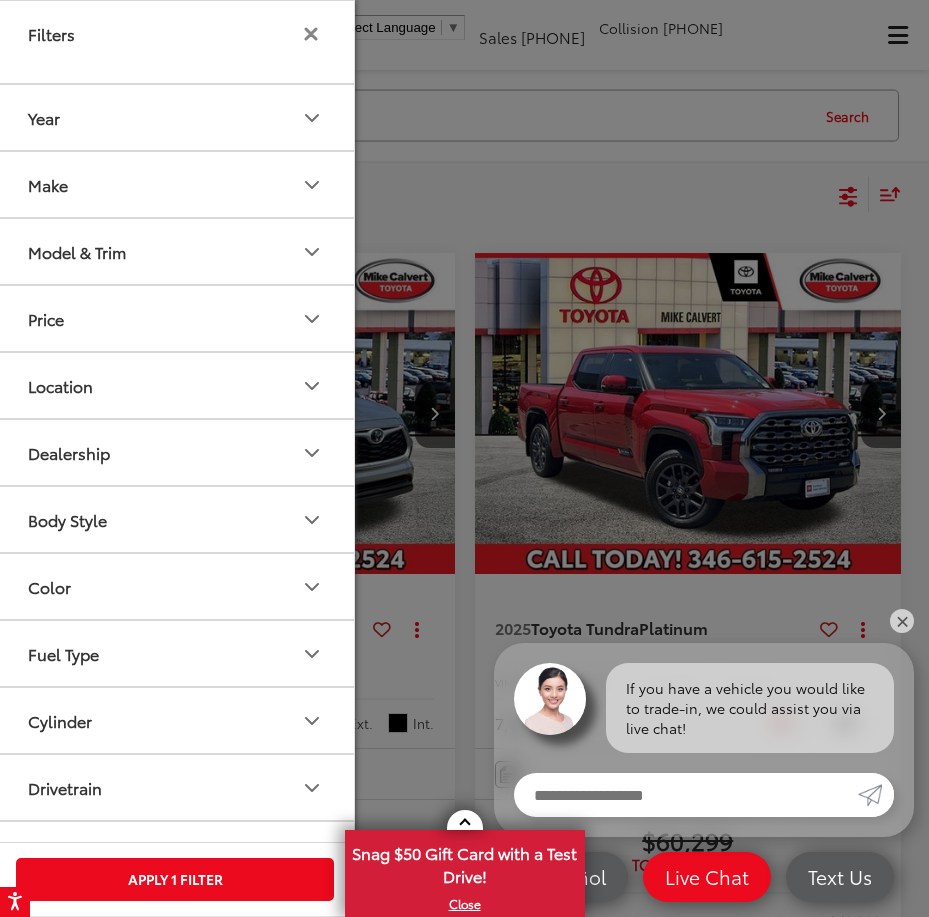 click on "Model & Trim" at bounding box center [176, 251] 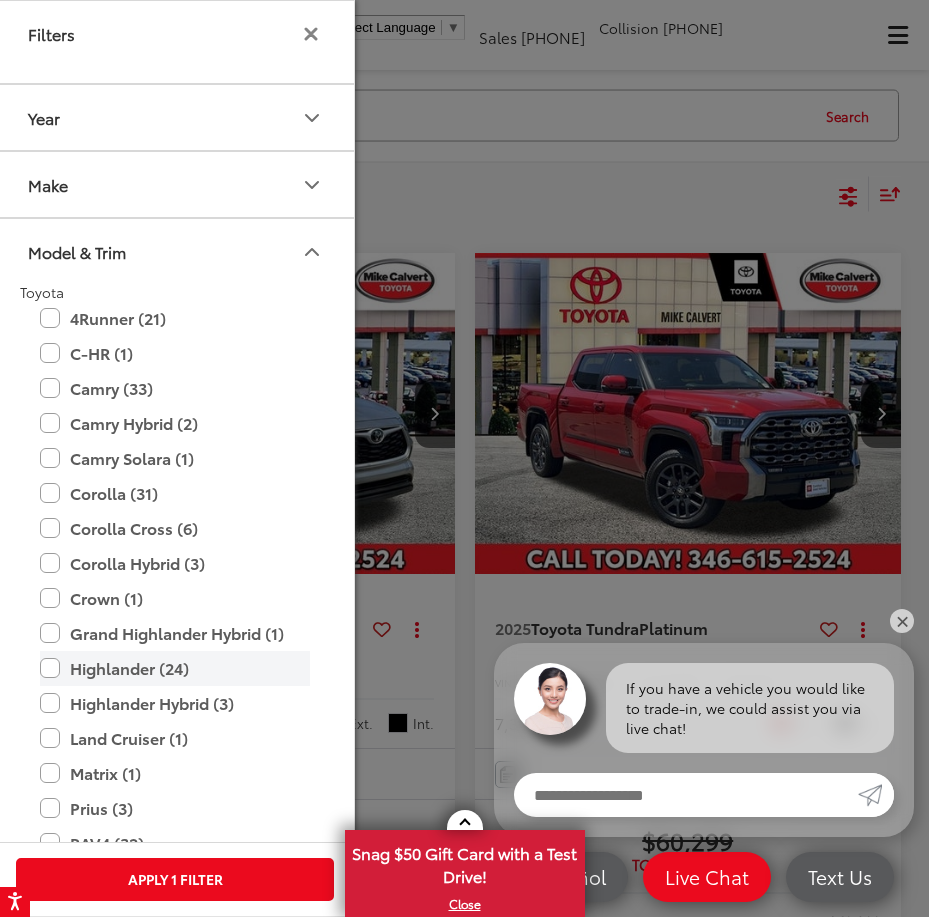 click on "Highlander (24)" at bounding box center [175, 668] 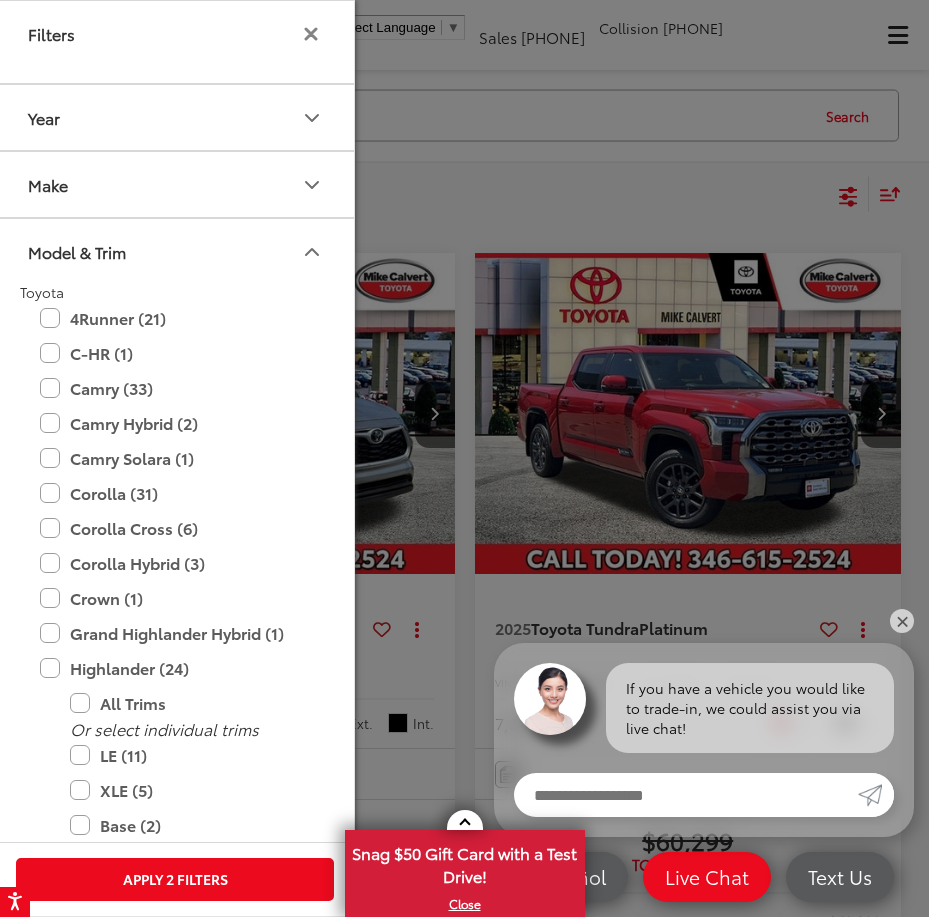 click on "Model & Trim" at bounding box center [176, 251] 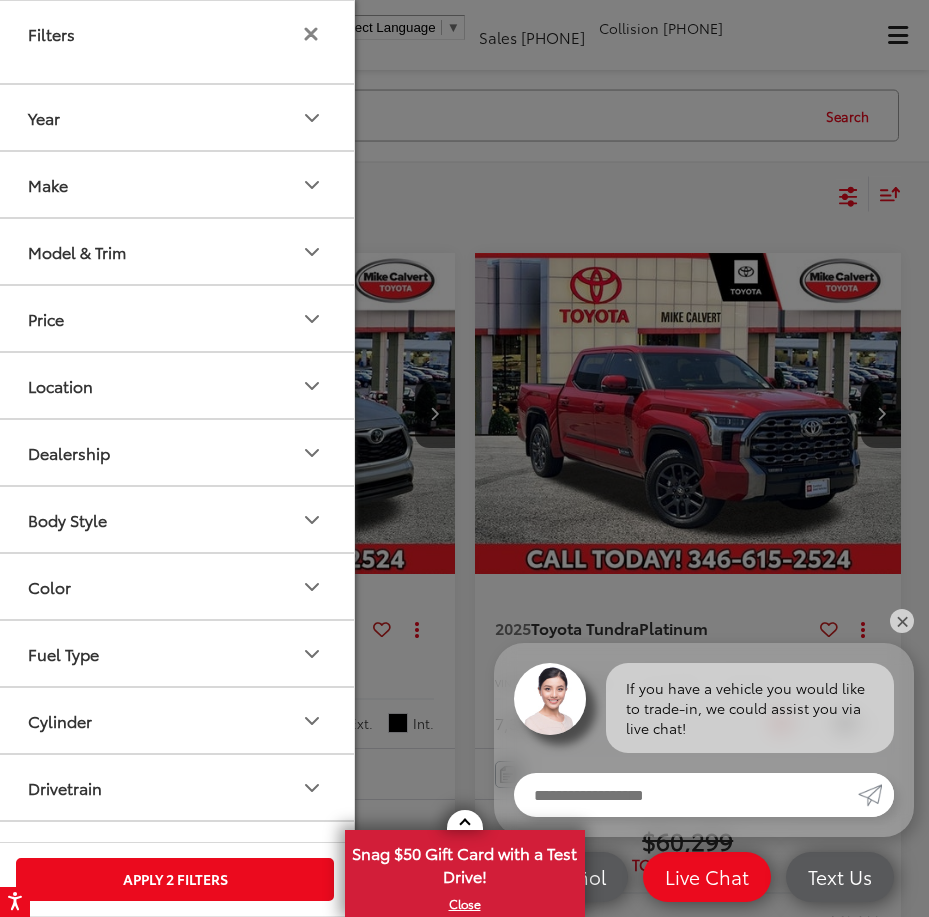 click at bounding box center [311, 34] 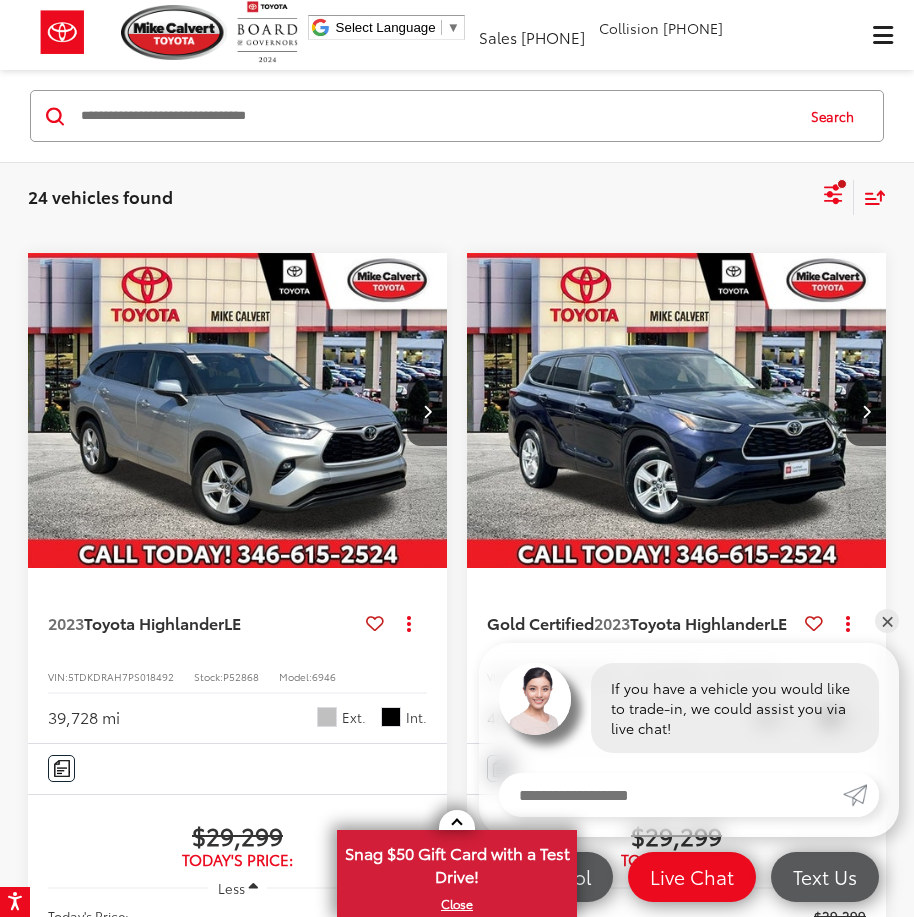 scroll, scrollTop: 100, scrollLeft: 0, axis: vertical 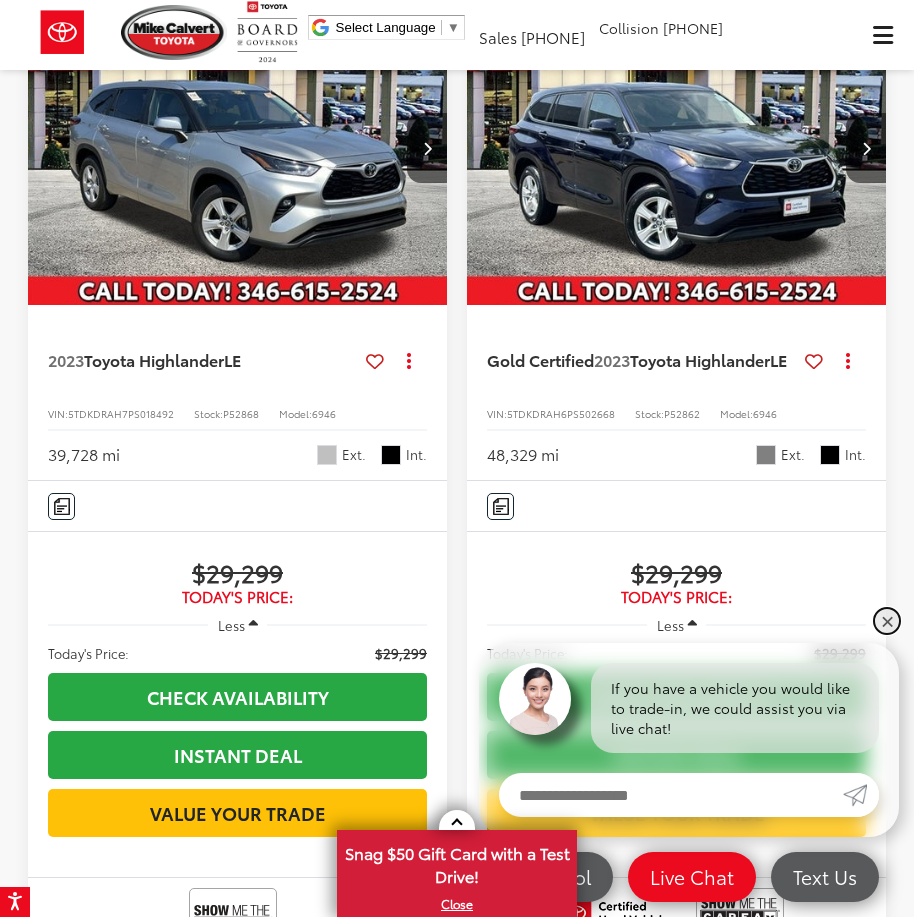 click on "✕" at bounding box center (887, 621) 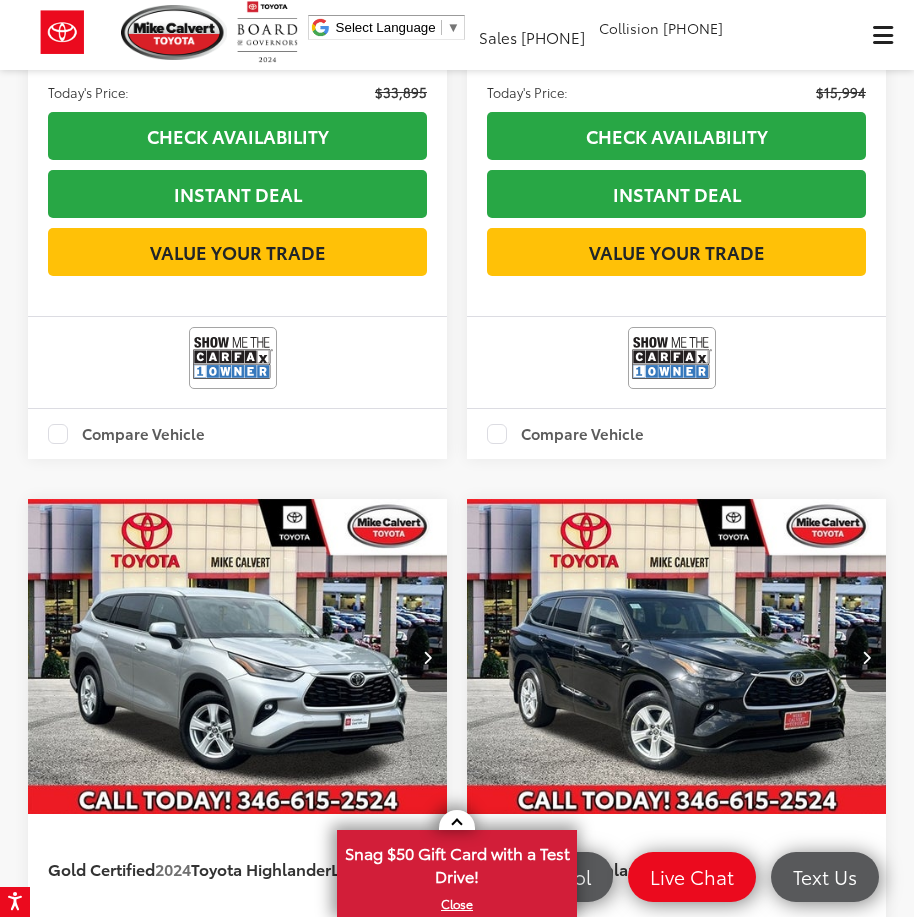 scroll, scrollTop: 3200, scrollLeft: 0, axis: vertical 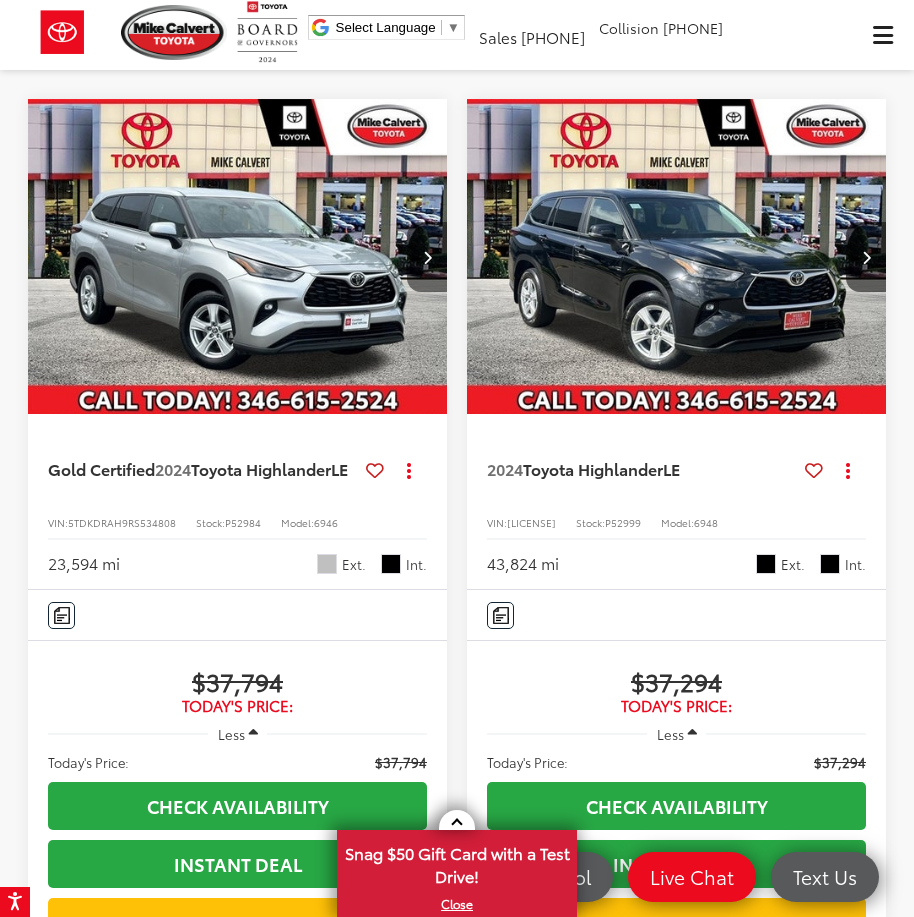 click at bounding box center [427, 257] 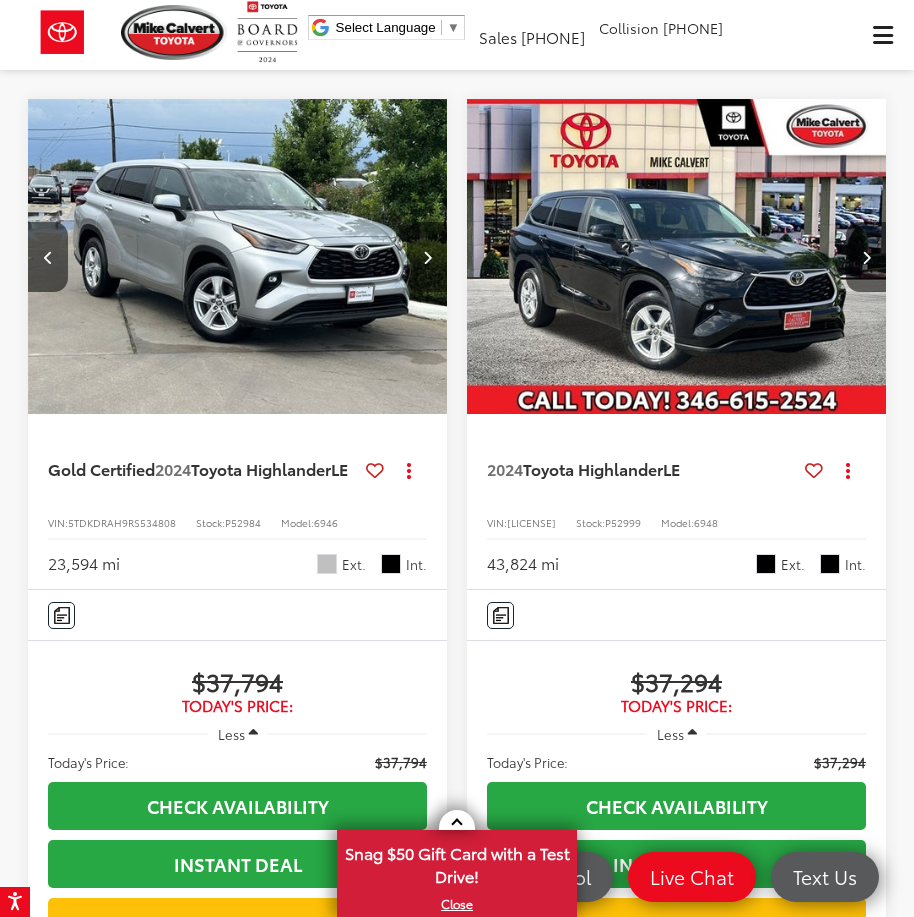 click at bounding box center (427, 257) 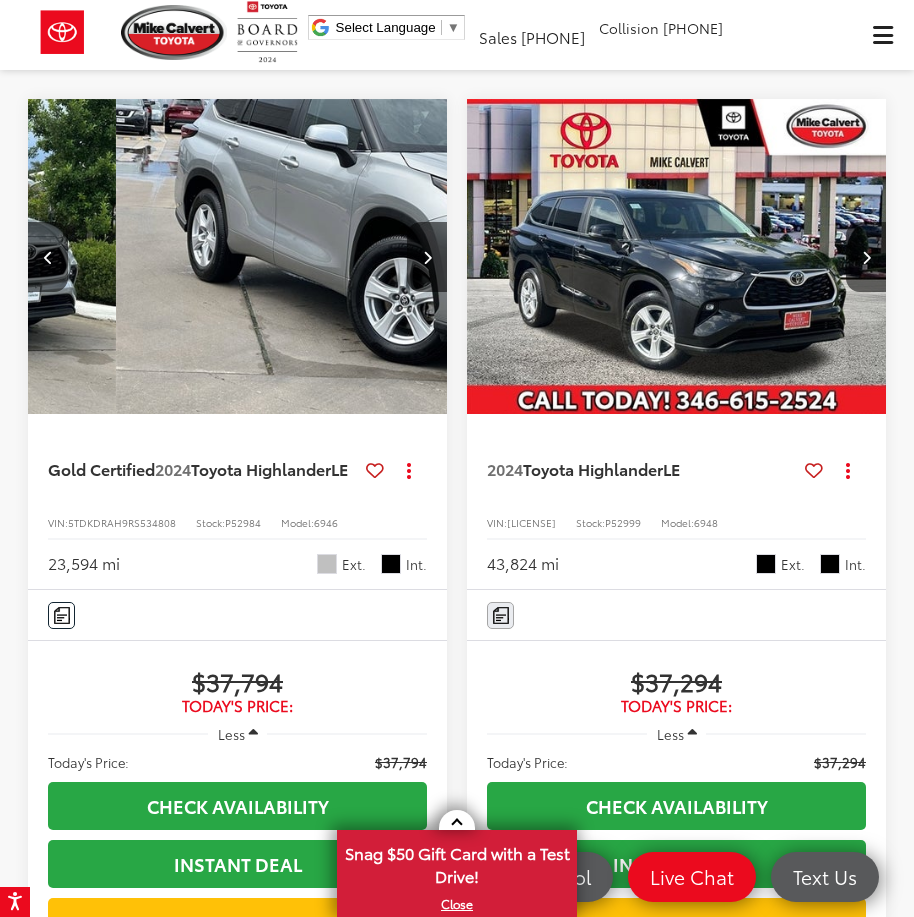 scroll, scrollTop: 0, scrollLeft: 844, axis: horizontal 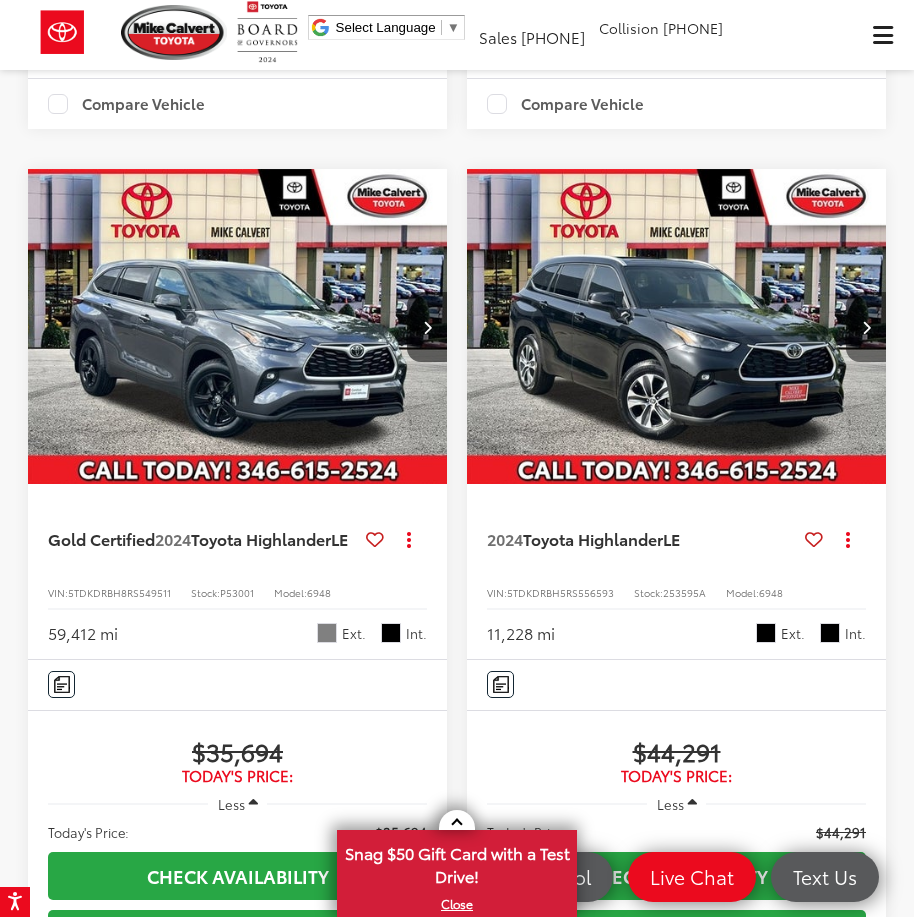 click at bounding box center (866, 327) 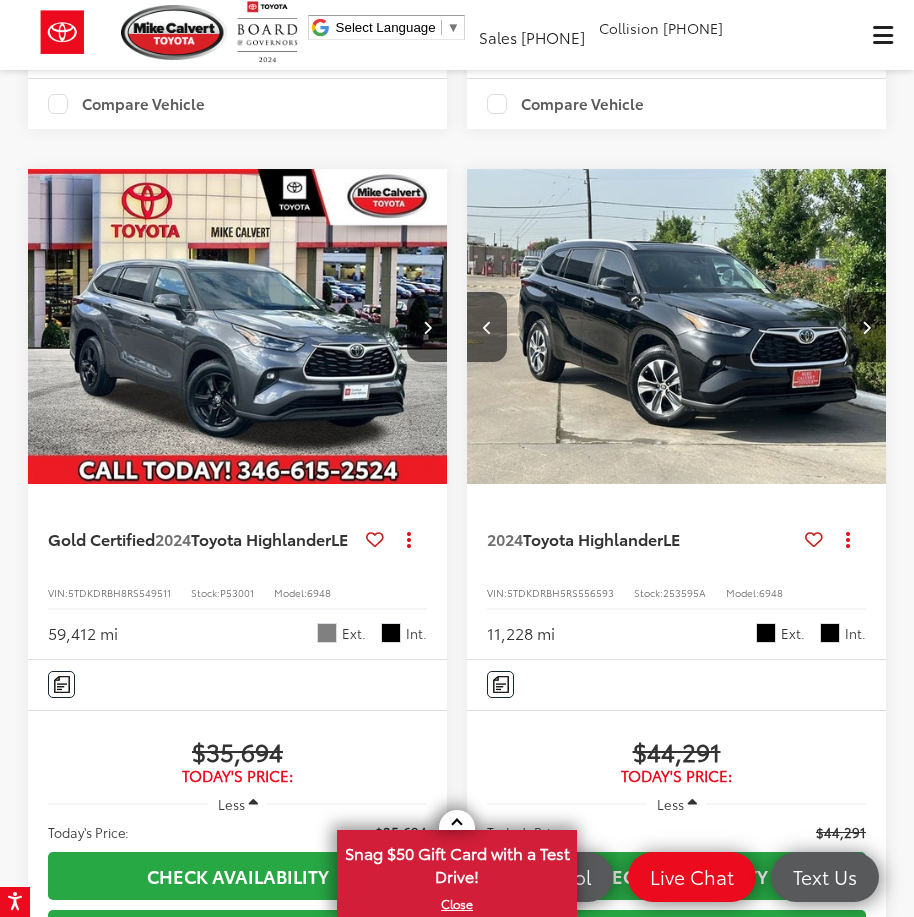 click at bounding box center (866, 327) 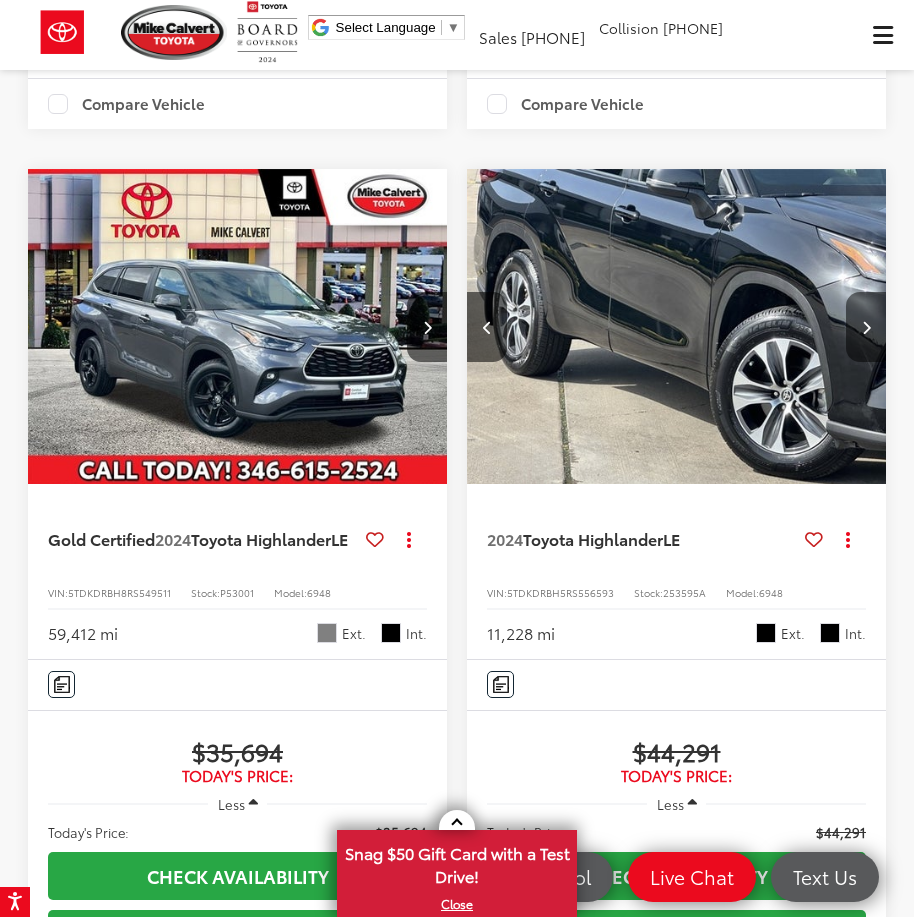 click at bounding box center [866, 327] 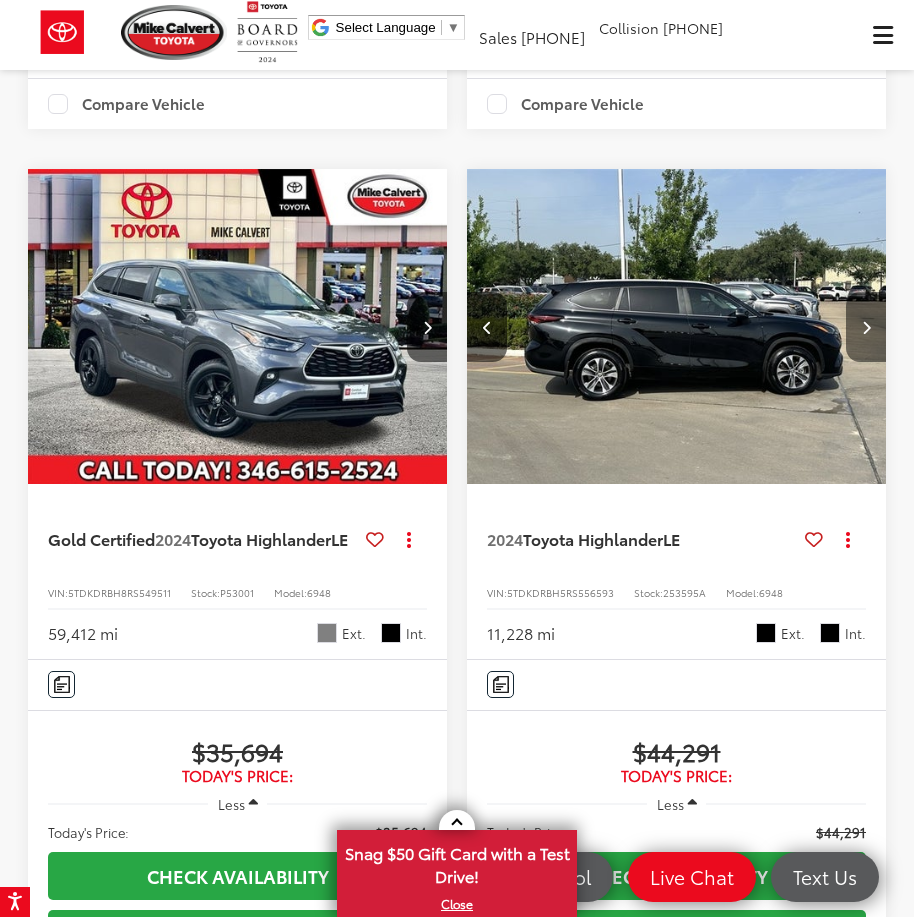 click at bounding box center (866, 327) 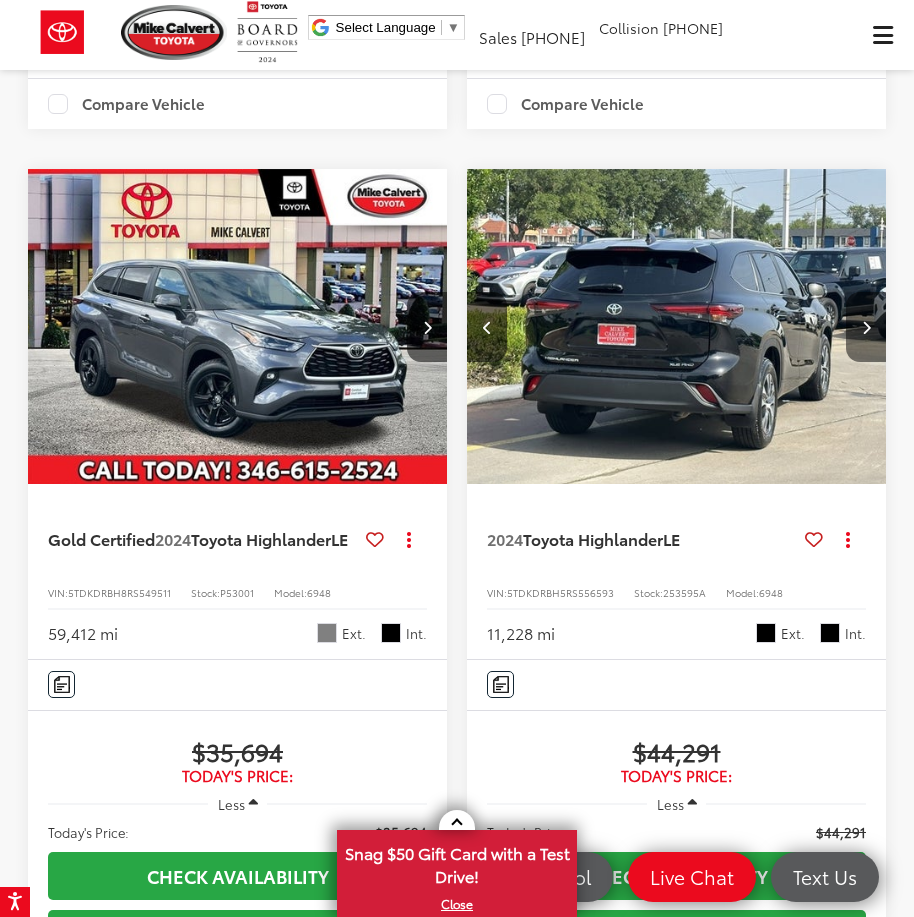 click at bounding box center (866, 327) 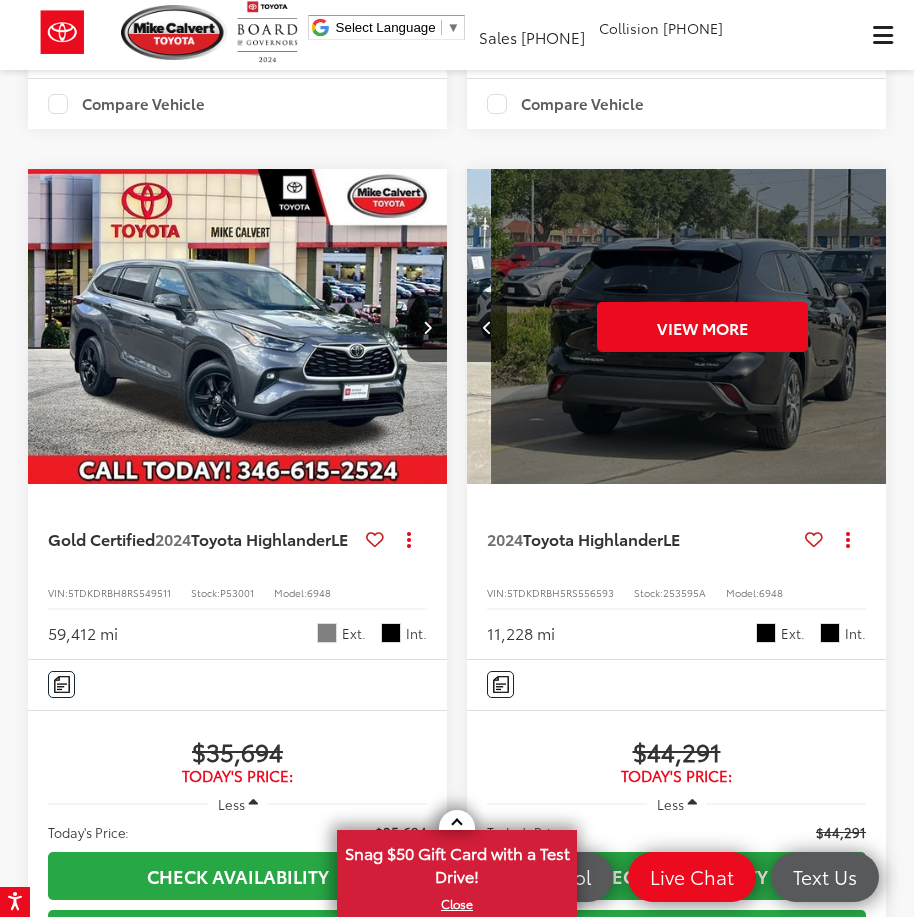 scroll, scrollTop: 0, scrollLeft: 2110, axis: horizontal 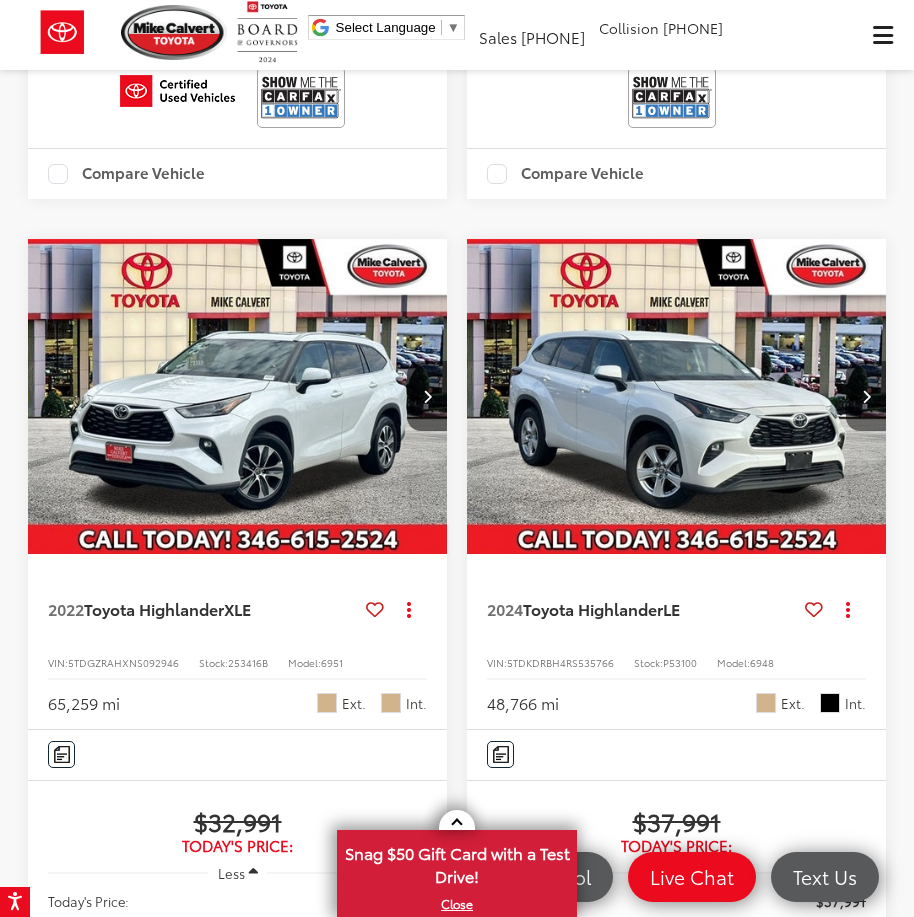 click at bounding box center (866, 396) 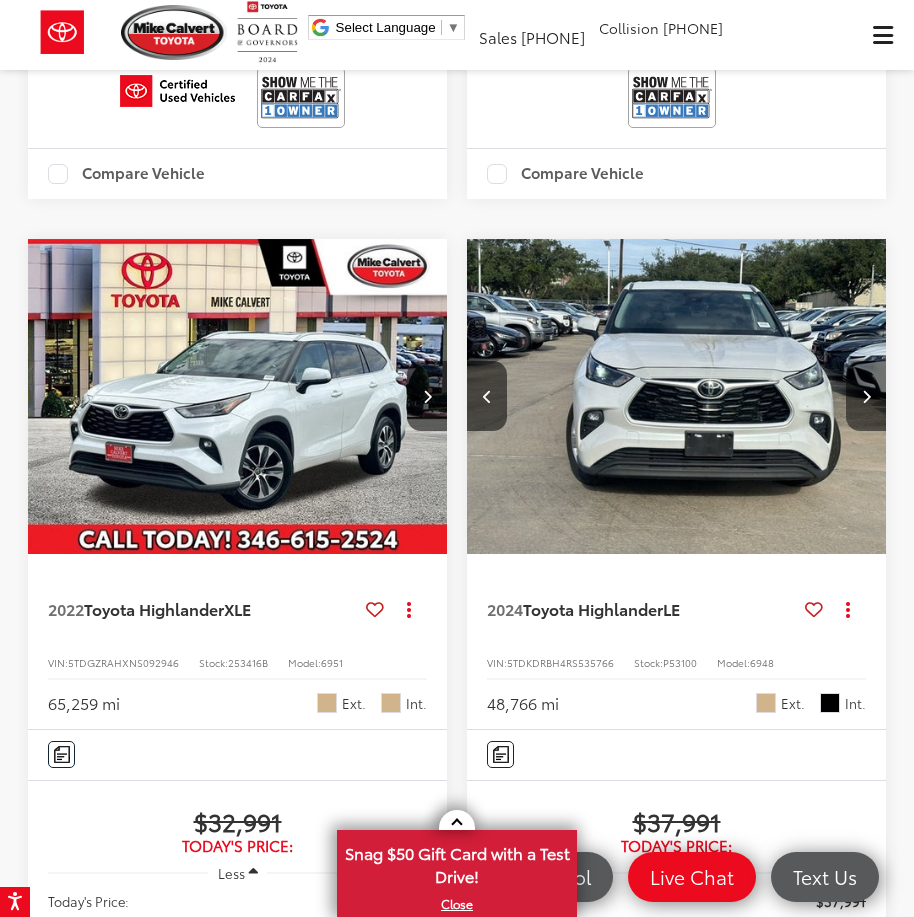 click at bounding box center [866, 396] 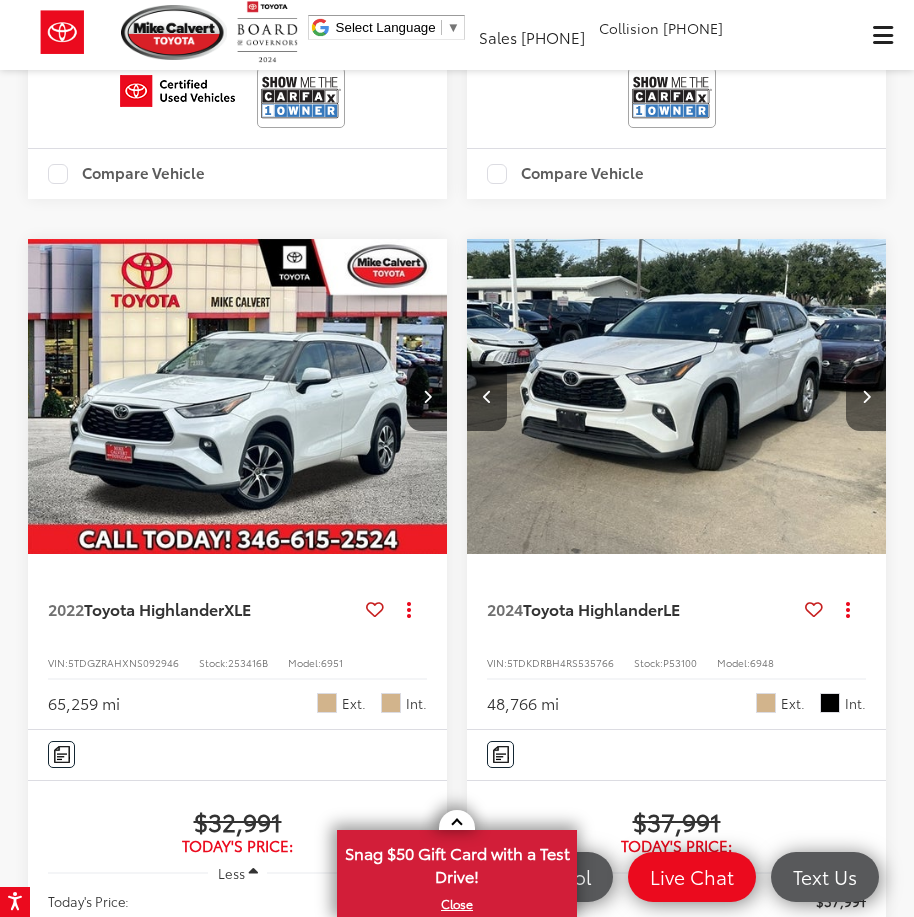 click at bounding box center (866, 396) 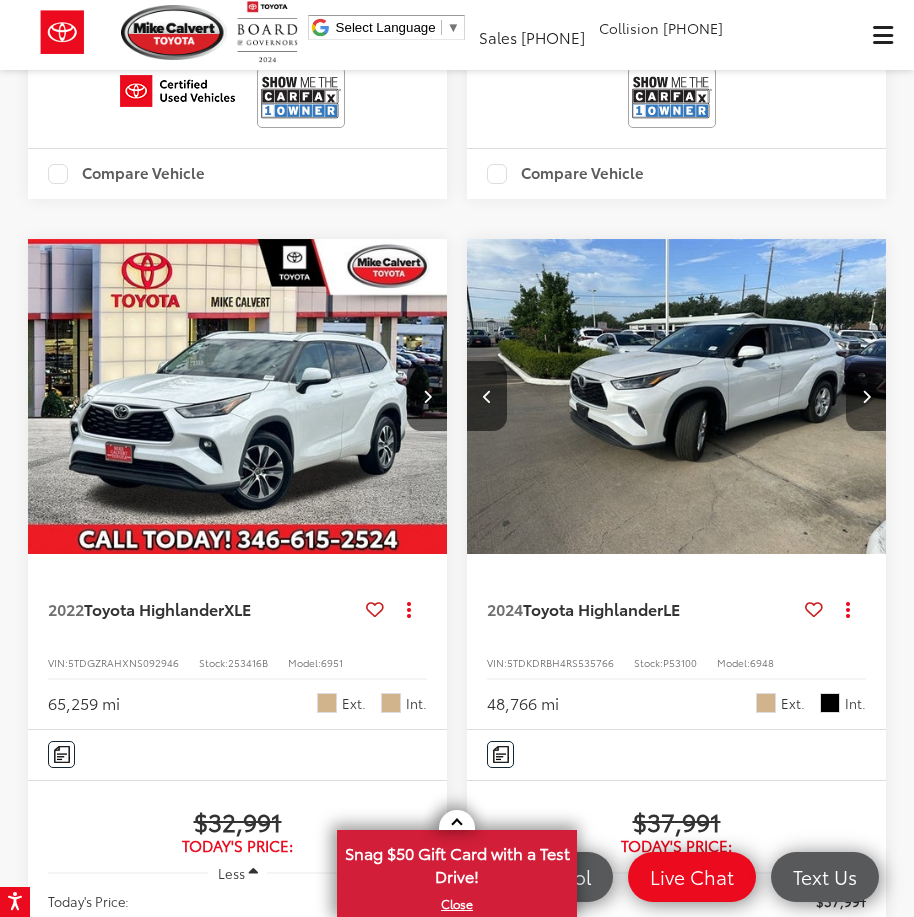 click at bounding box center [866, 396] 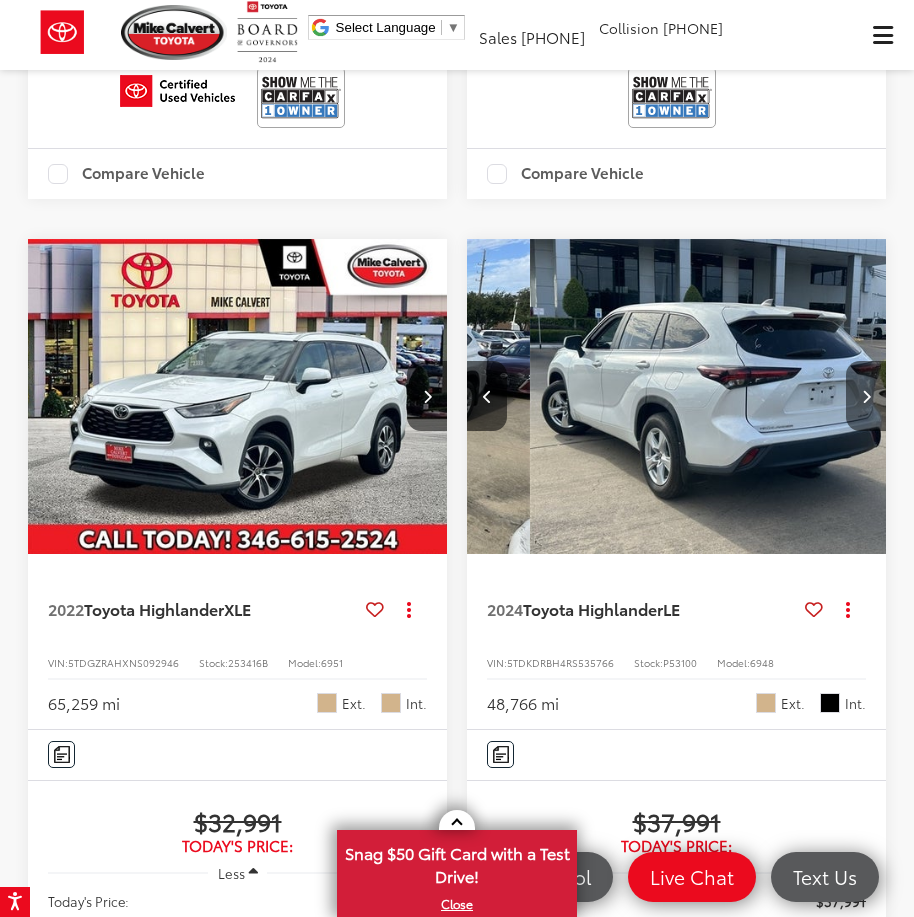 scroll, scrollTop: 0, scrollLeft: 1688, axis: horizontal 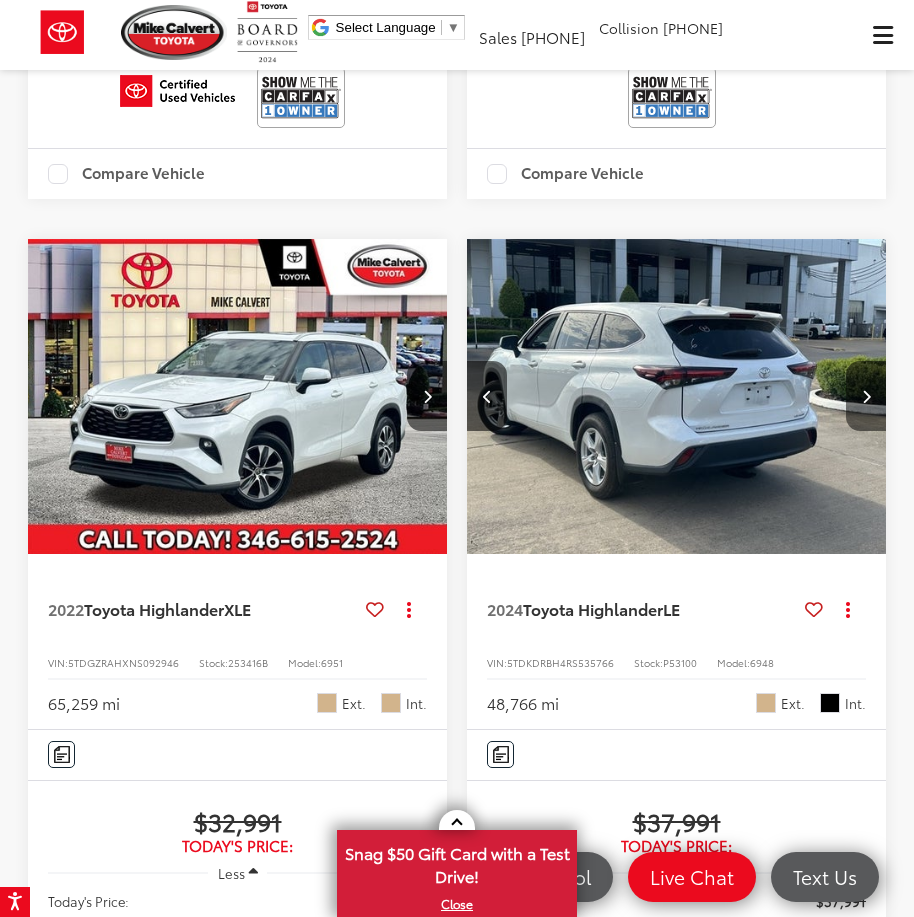 click at bounding box center [866, 396] 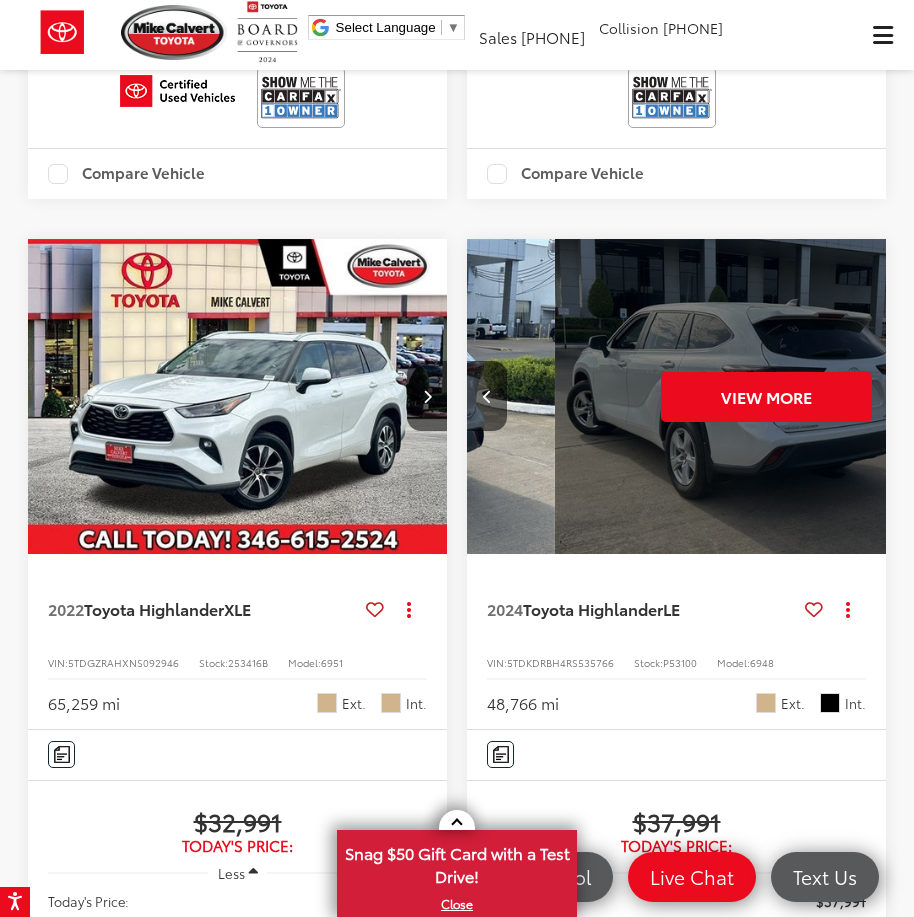 scroll, scrollTop: 0, scrollLeft: 2110, axis: horizontal 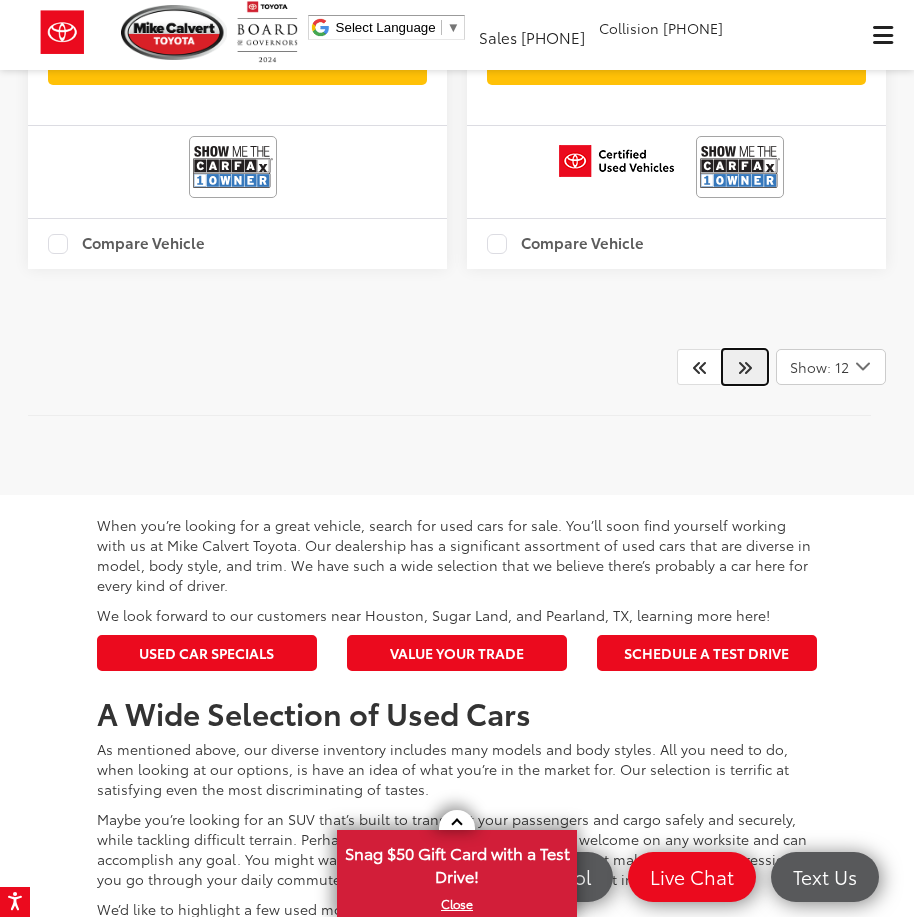 click at bounding box center [745, 367] 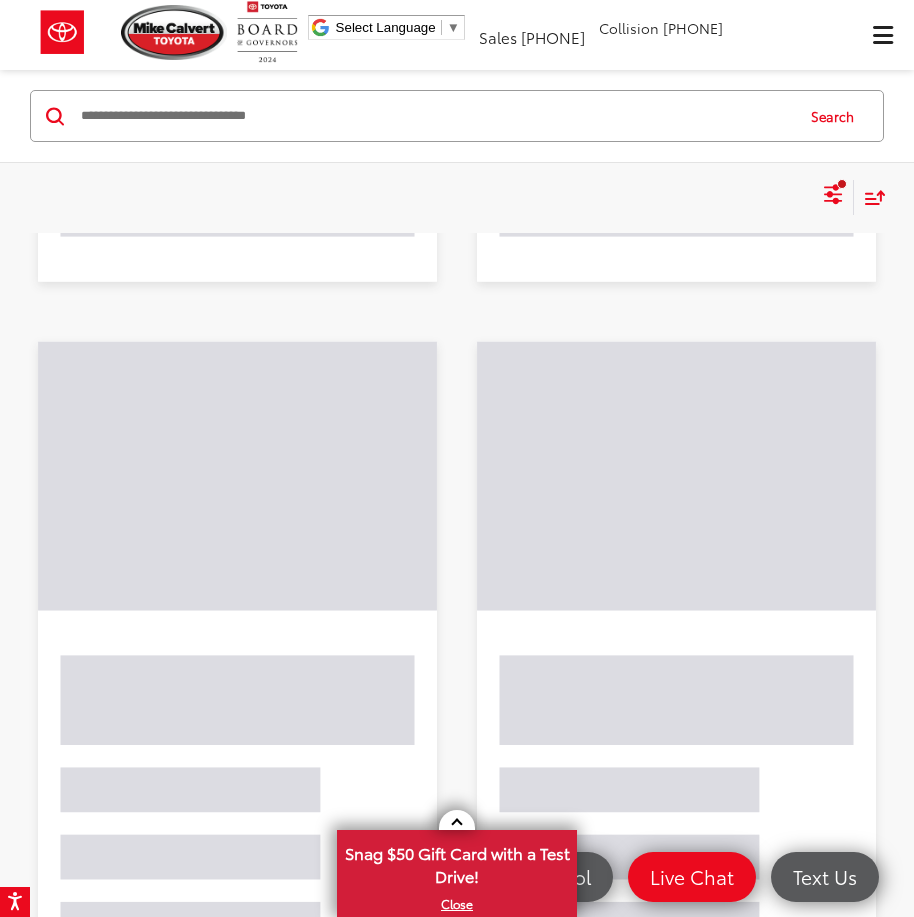 scroll, scrollTop: 67, scrollLeft: 0, axis: vertical 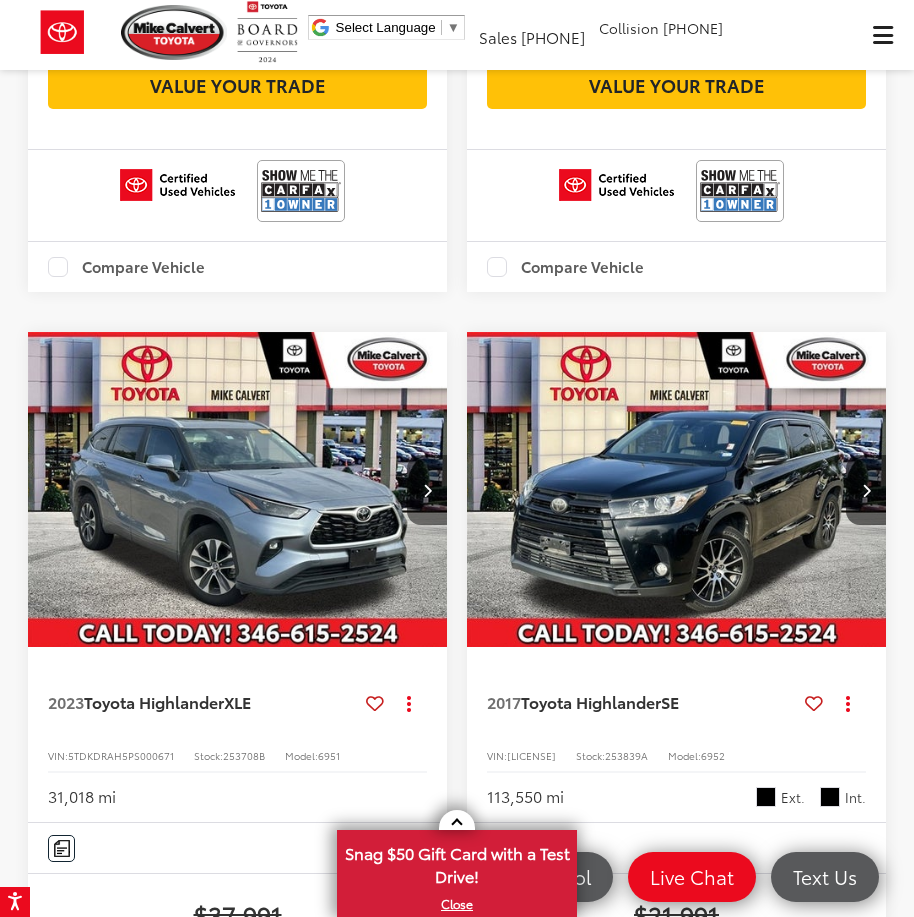 click at bounding box center [427, 490] 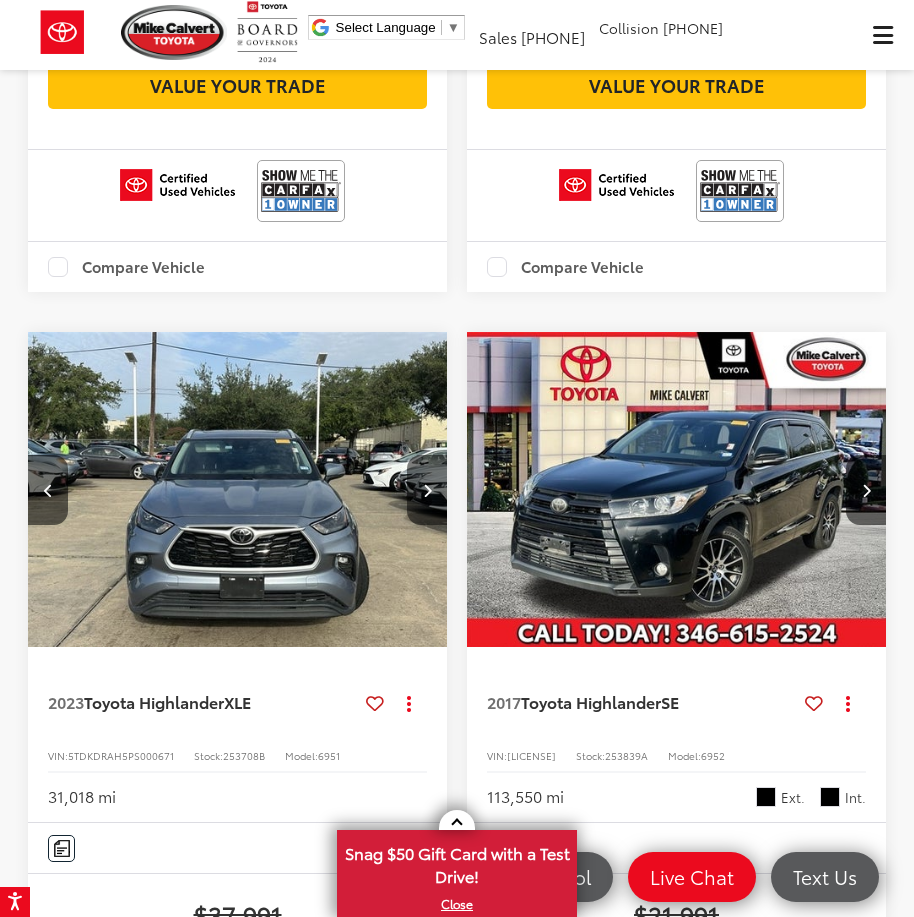 click at bounding box center (427, 490) 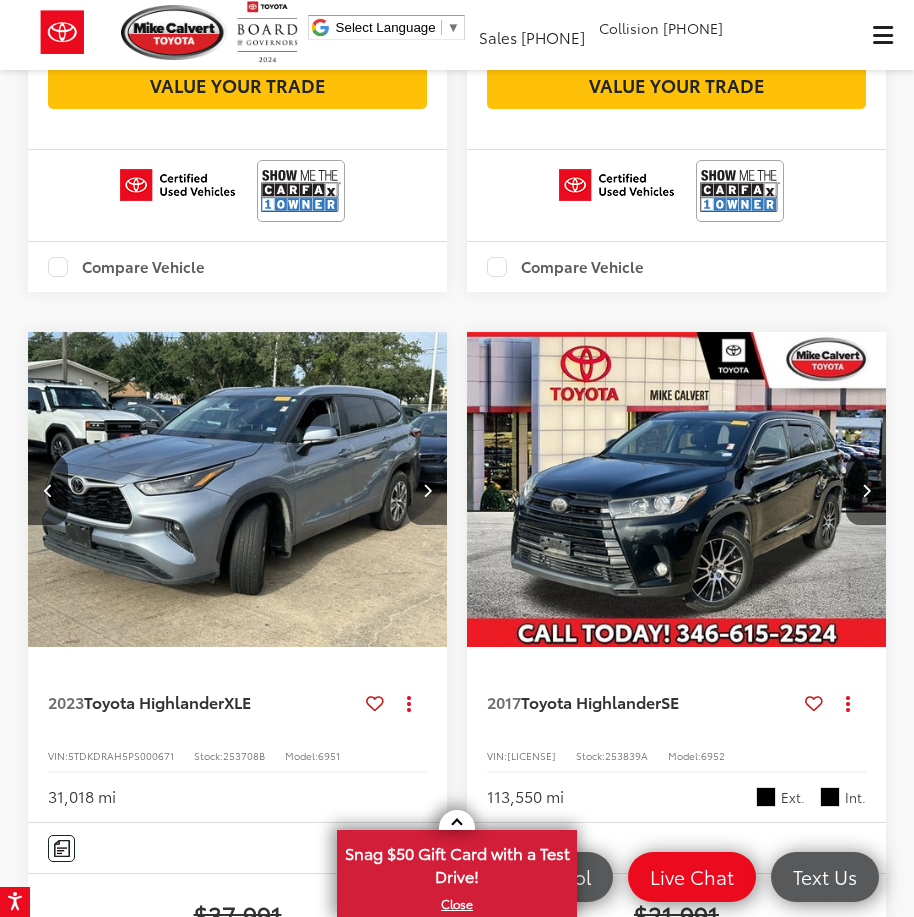 click at bounding box center [427, 490] 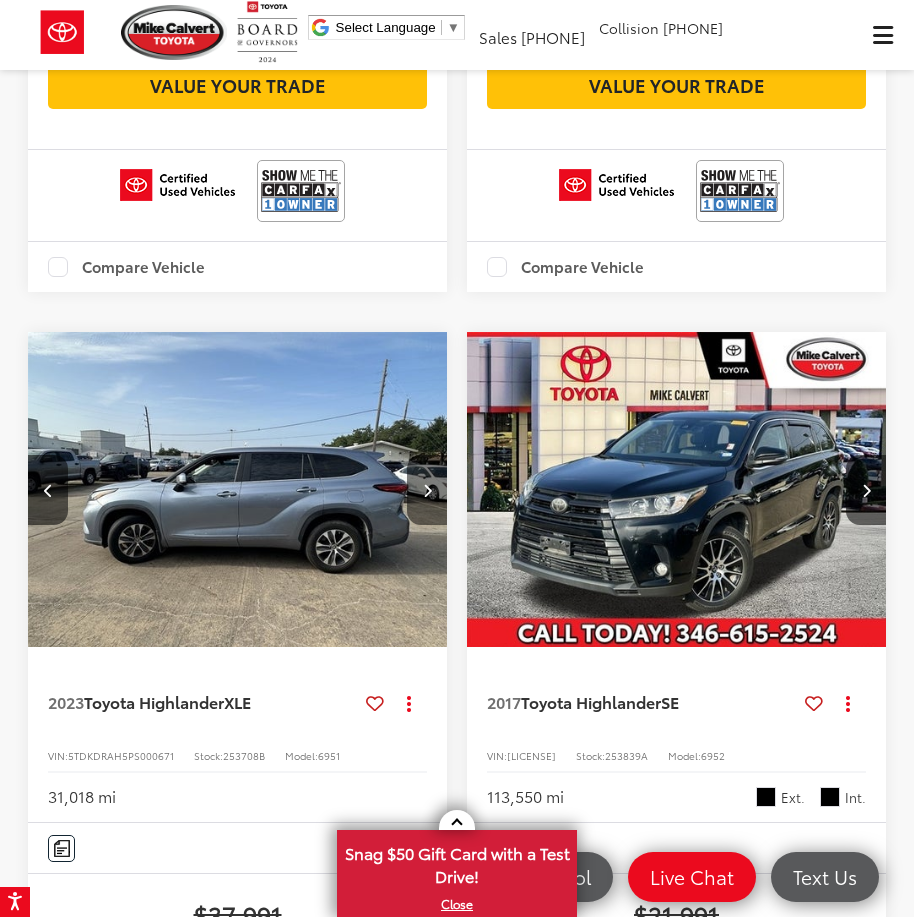 click at bounding box center (427, 490) 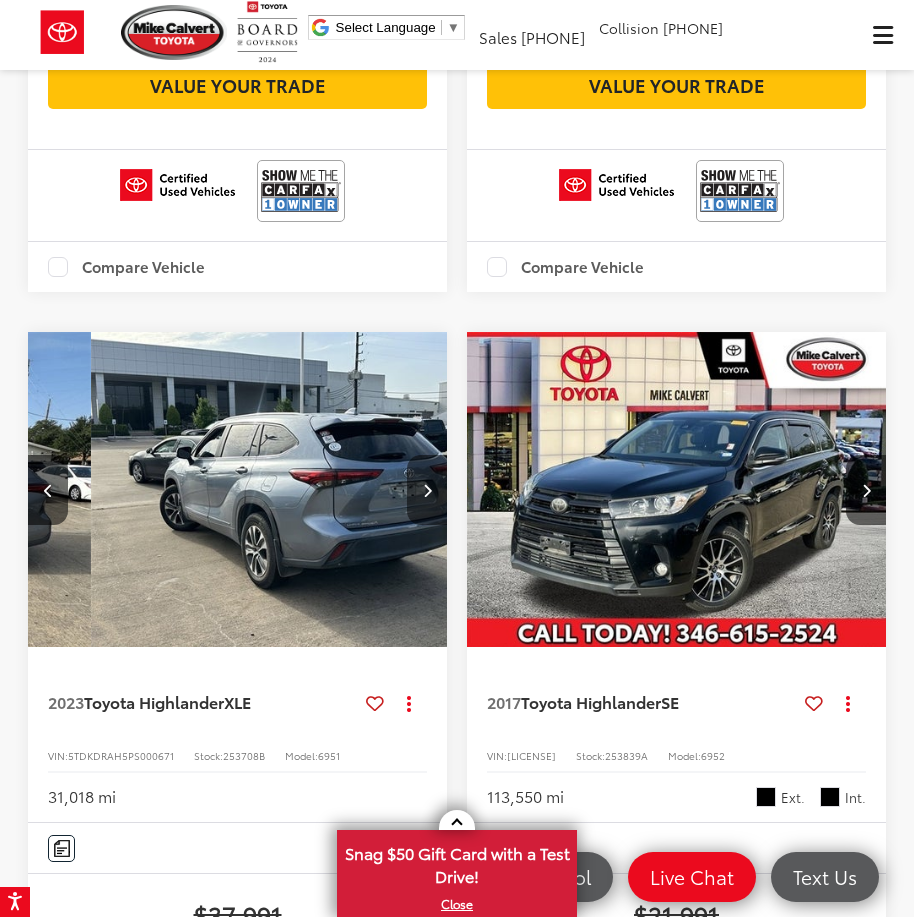scroll, scrollTop: 0, scrollLeft: 1688, axis: horizontal 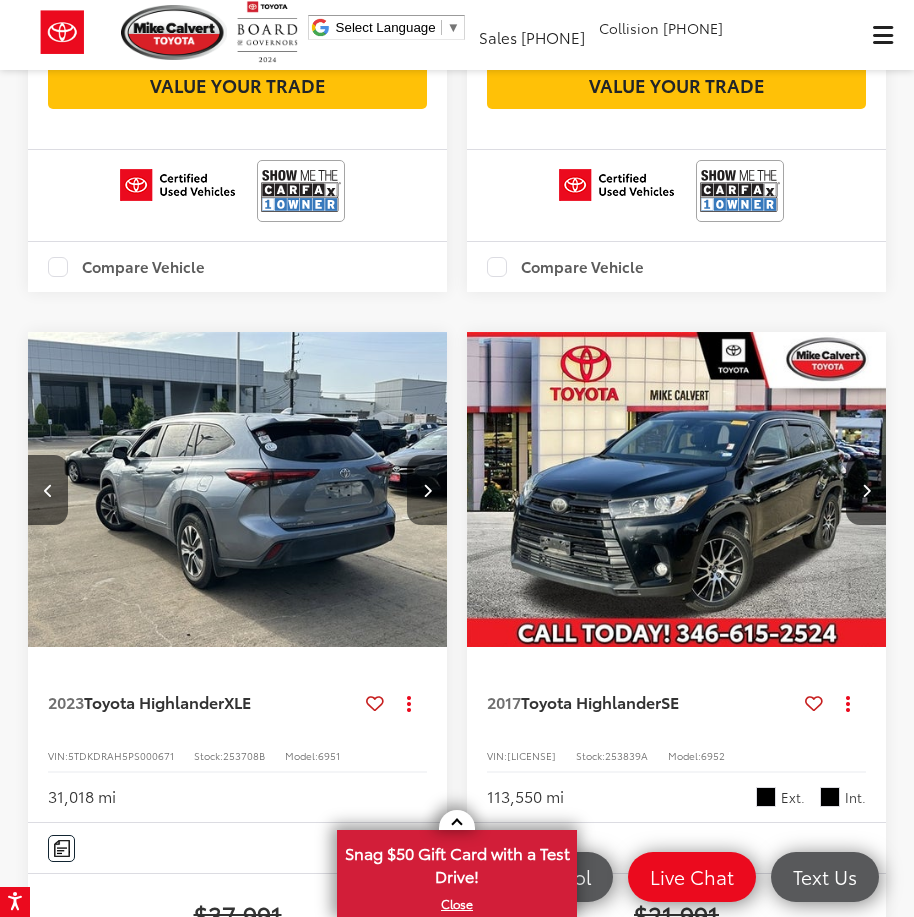 click at bounding box center [427, 490] 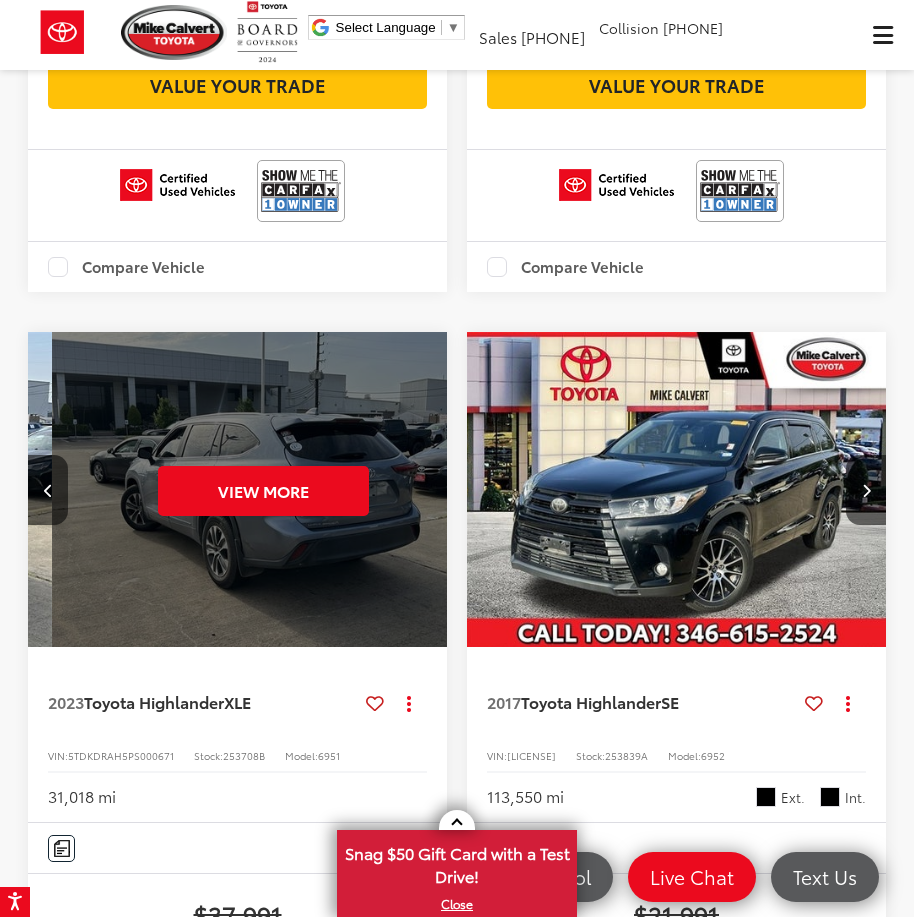 scroll, scrollTop: 0, scrollLeft: 2110, axis: horizontal 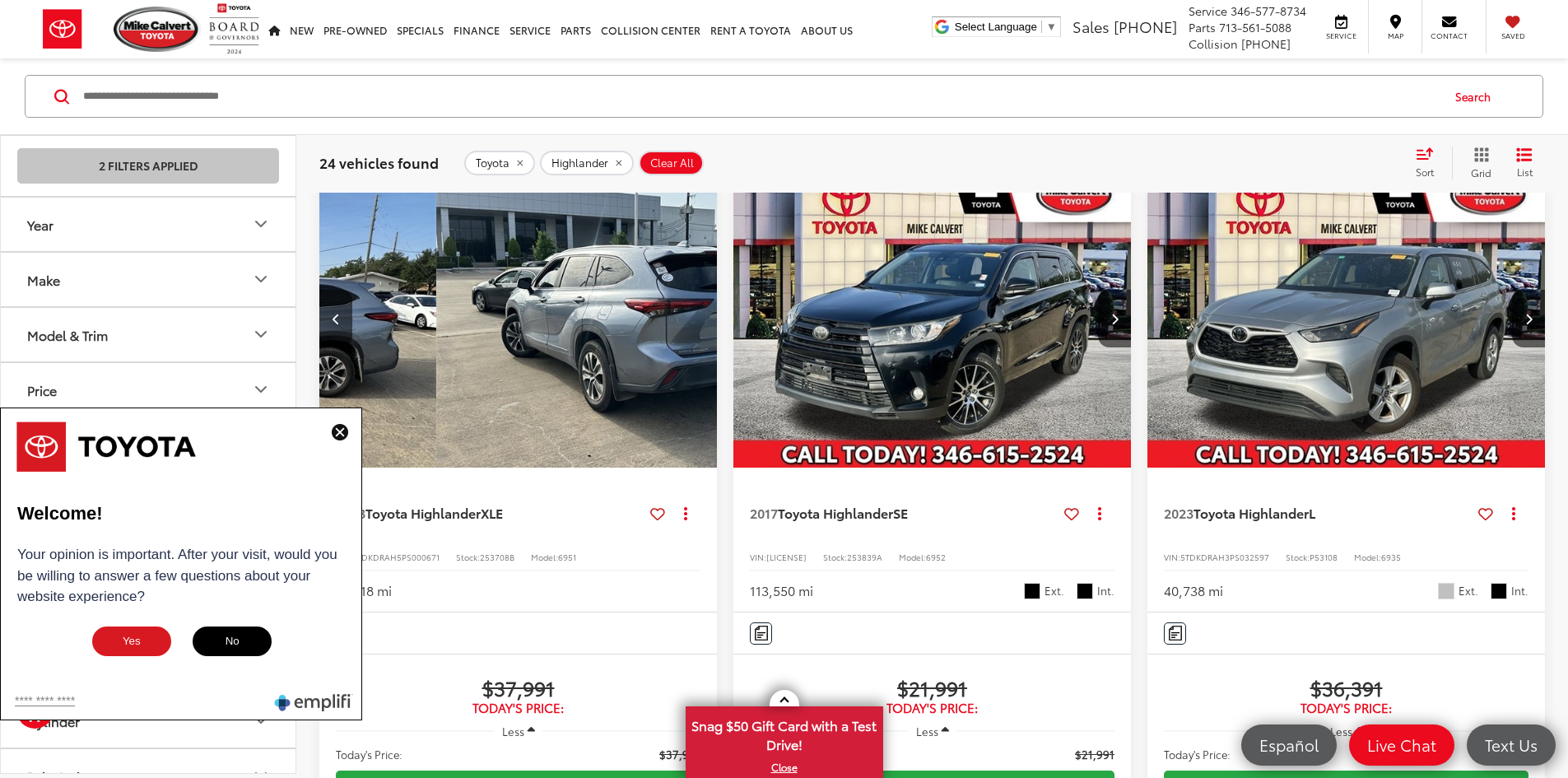 click at bounding box center (340, 432) 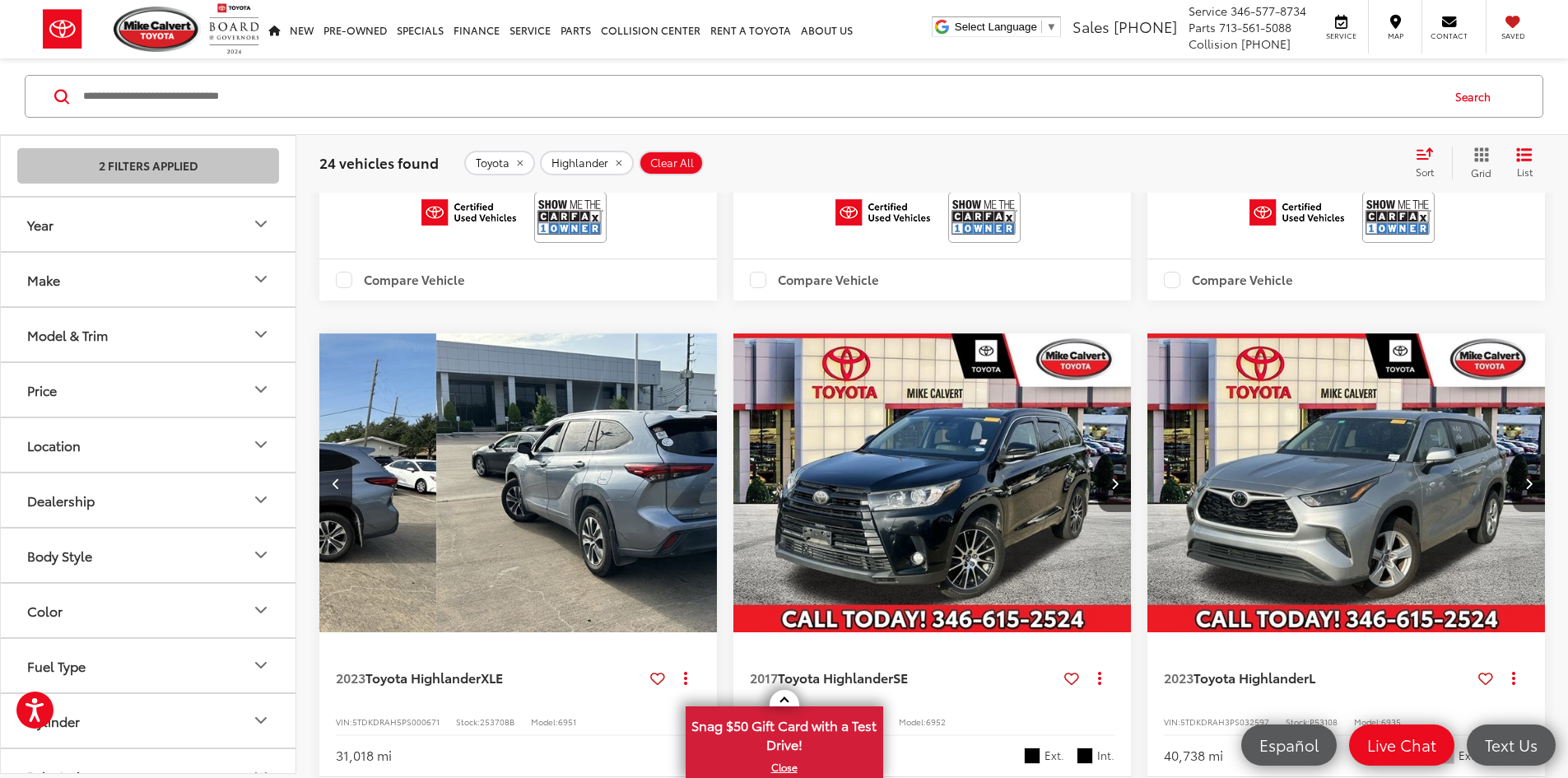 scroll, scrollTop: 1606, scrollLeft: 0, axis: vertical 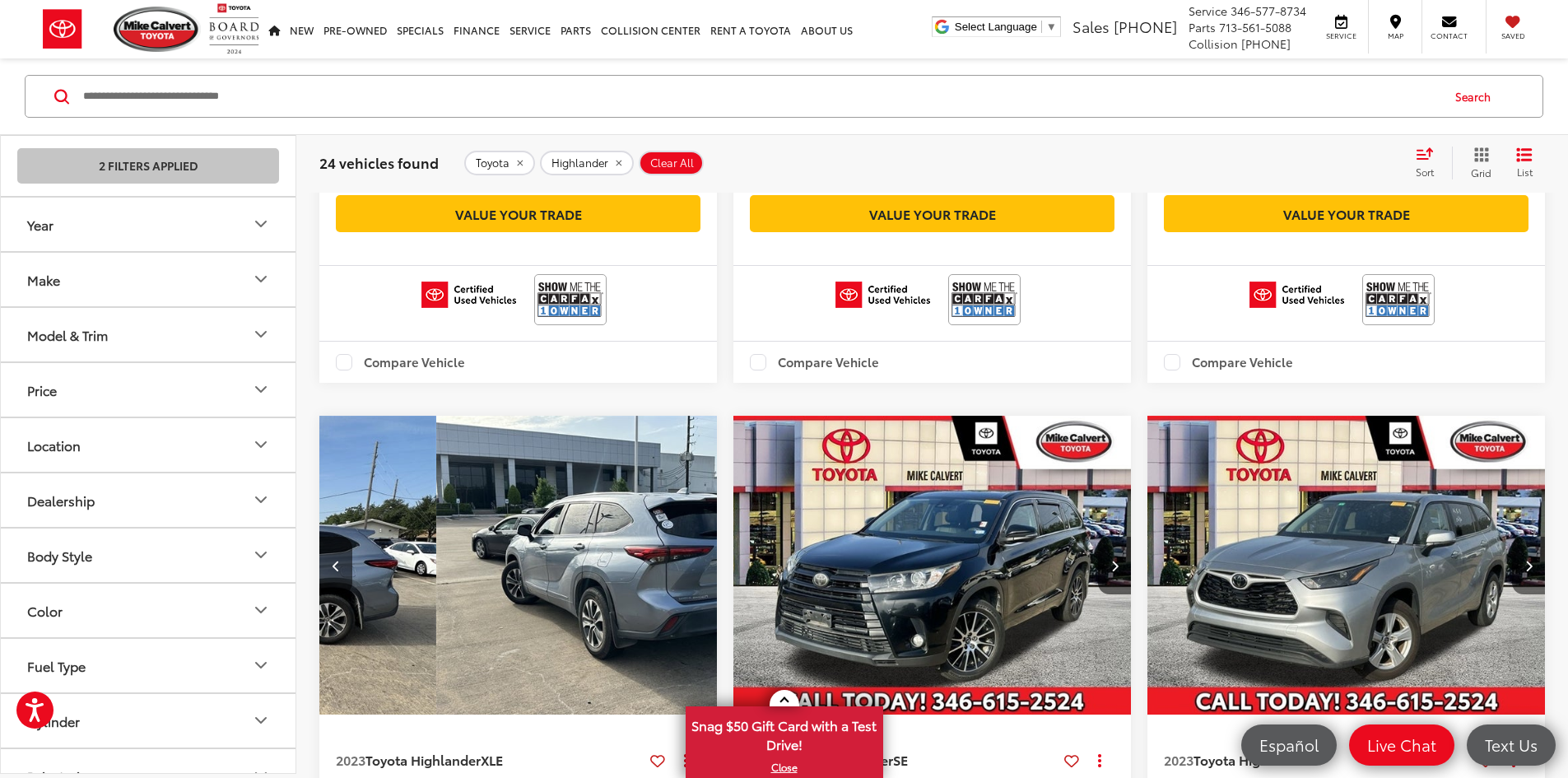 click at bounding box center (1528, 566) 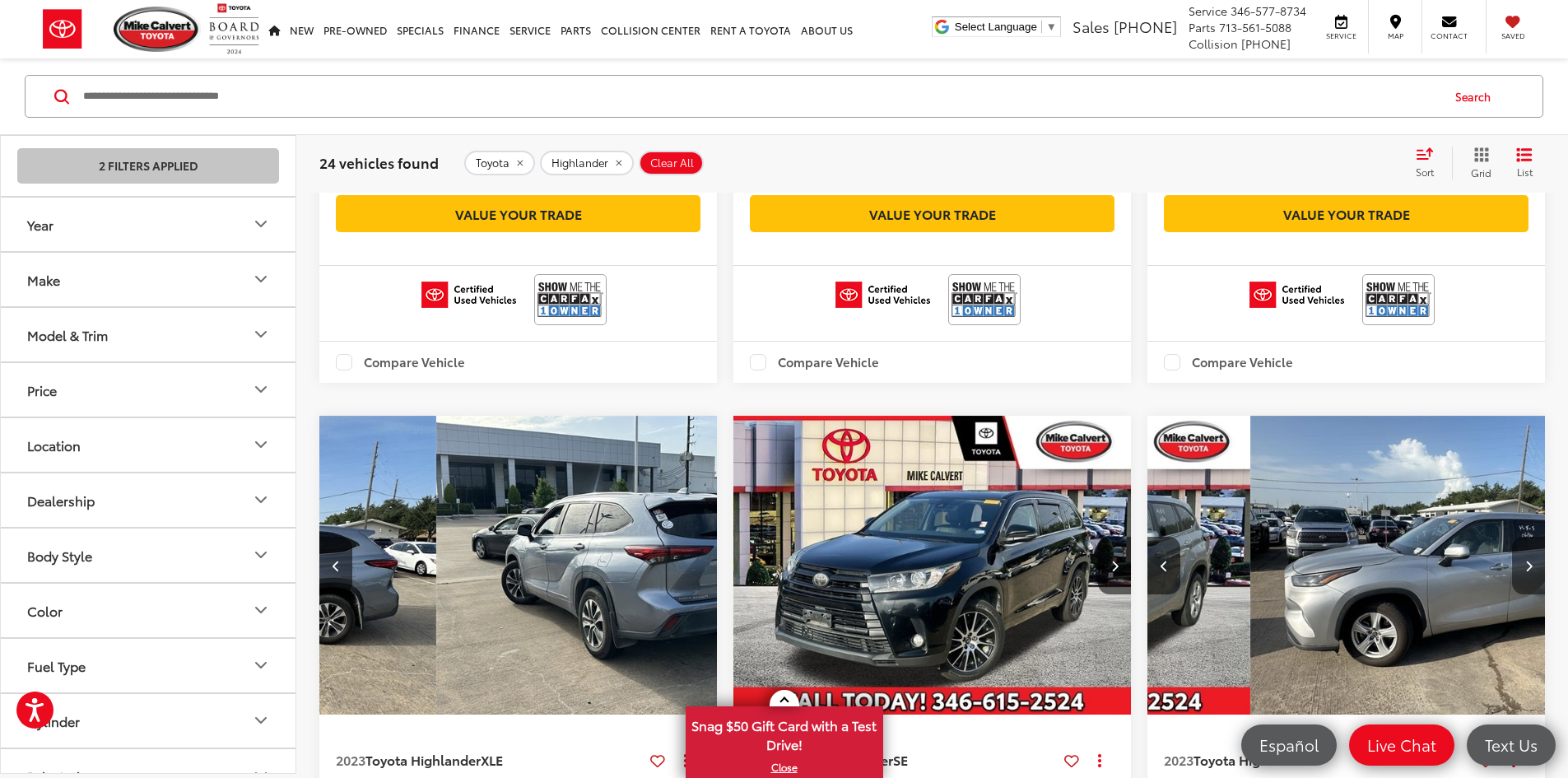 click at bounding box center [1528, 566] 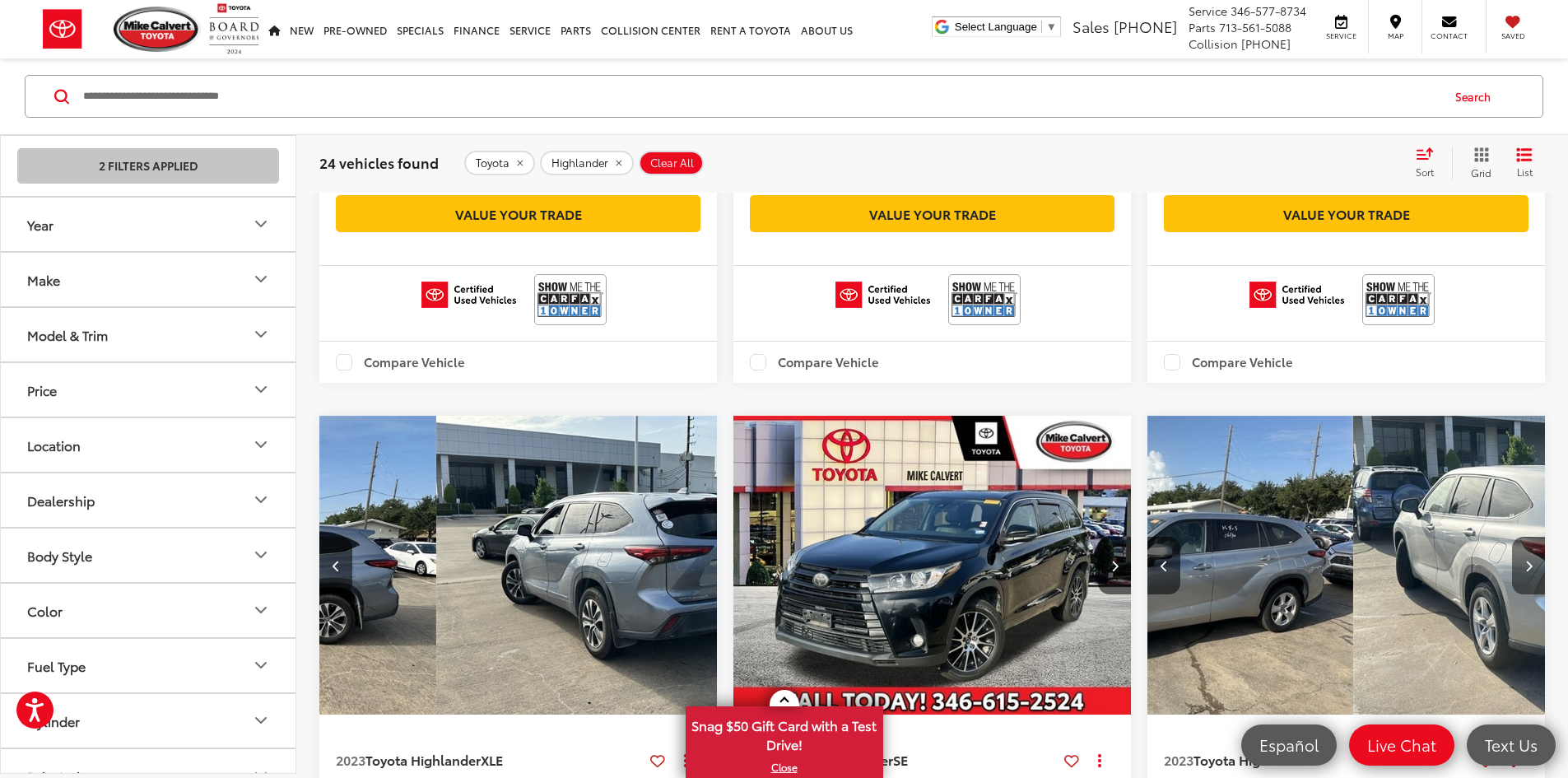 click at bounding box center (1528, 566) 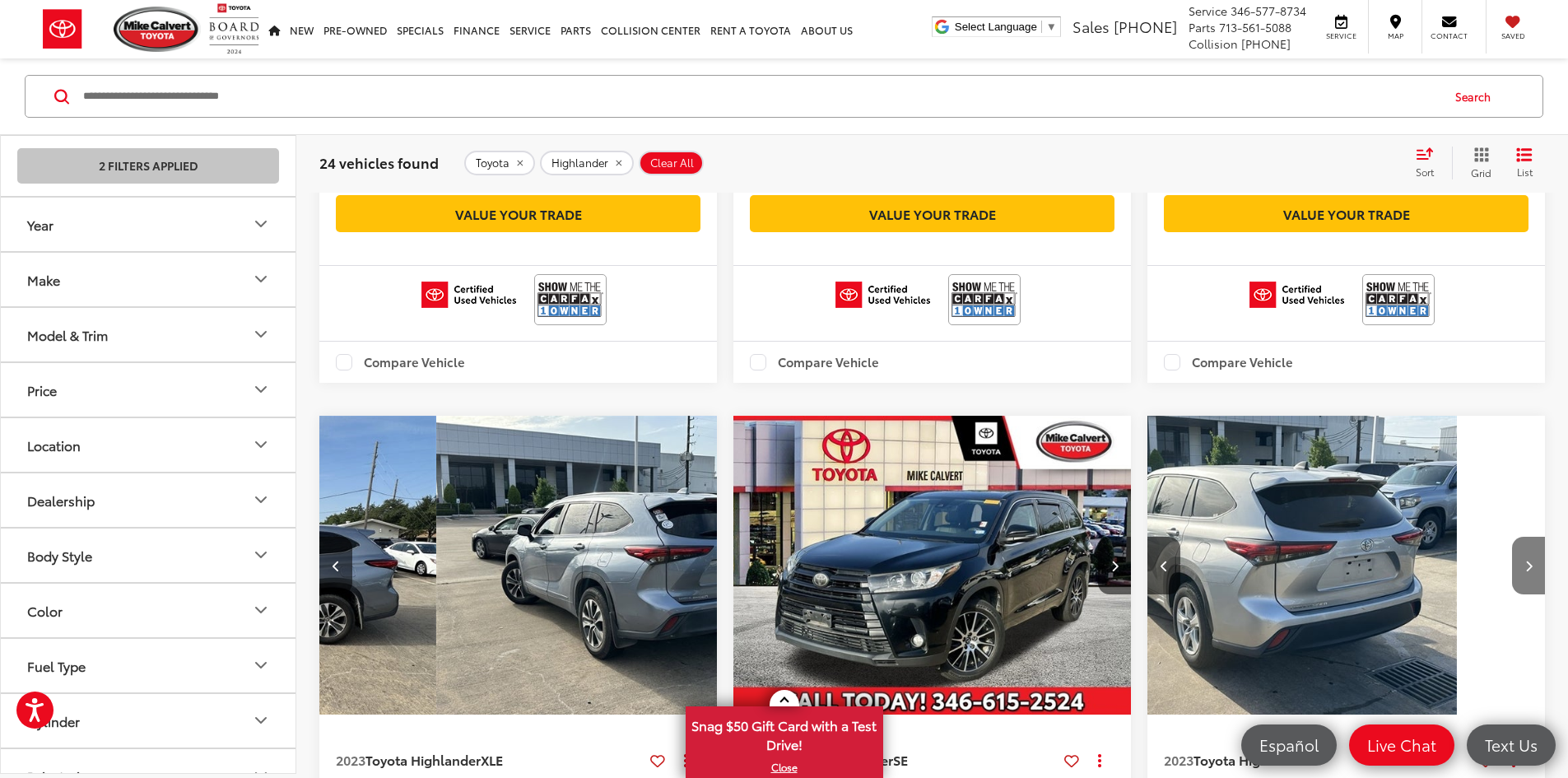 click at bounding box center [1528, 566] 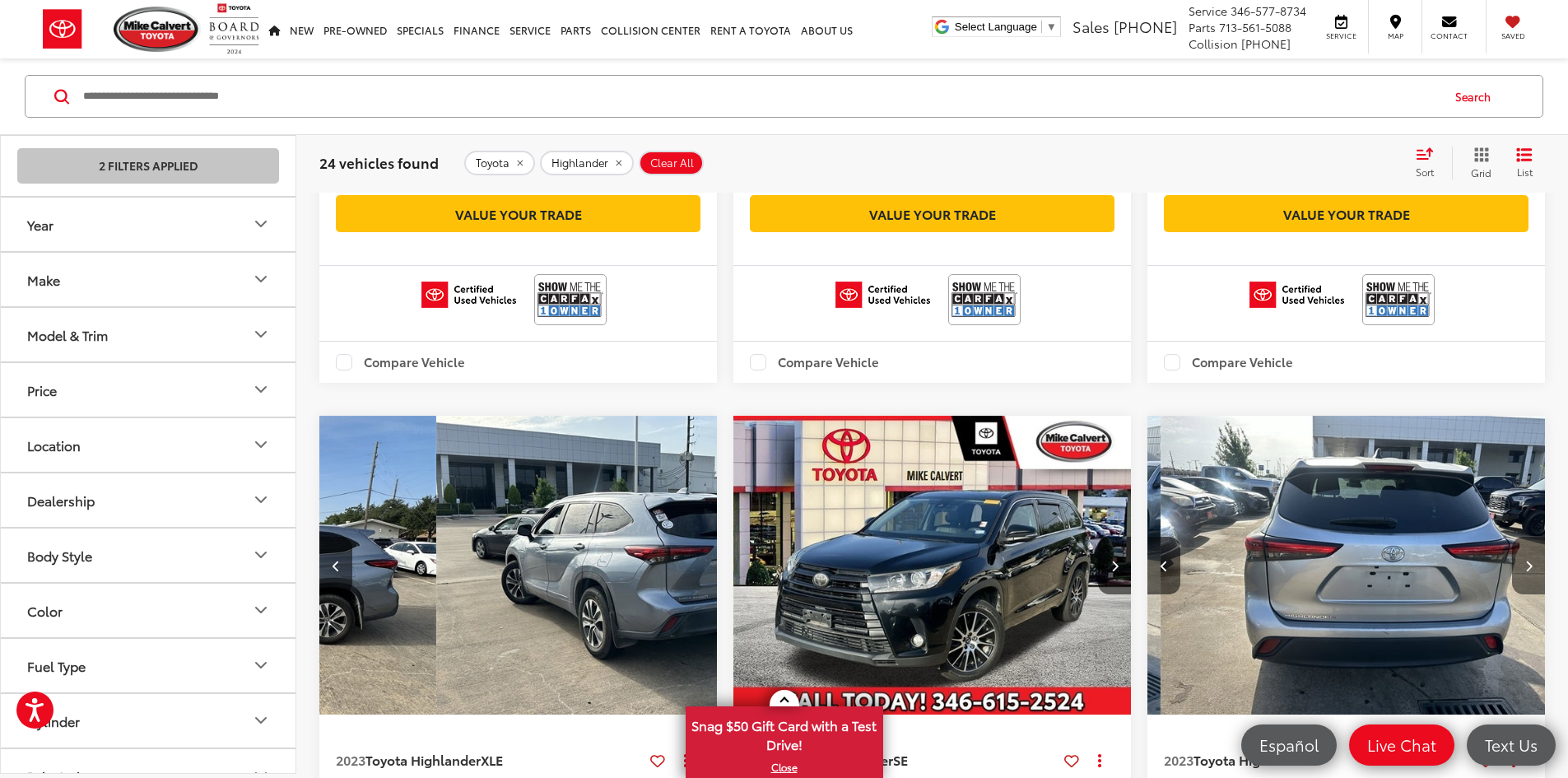 click at bounding box center [1528, 566] 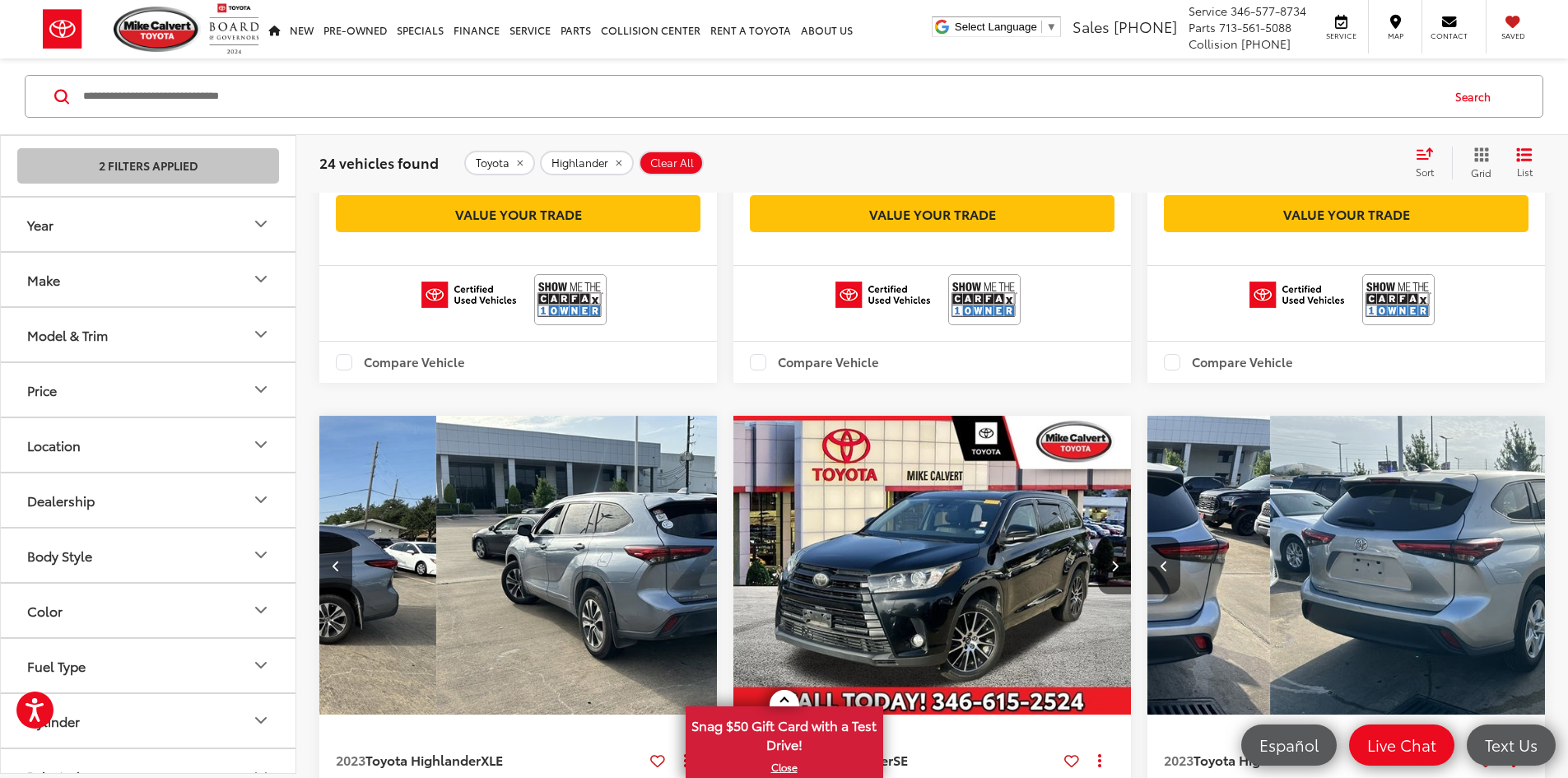 scroll, scrollTop: 0, scrollLeft: 1482, axis: horizontal 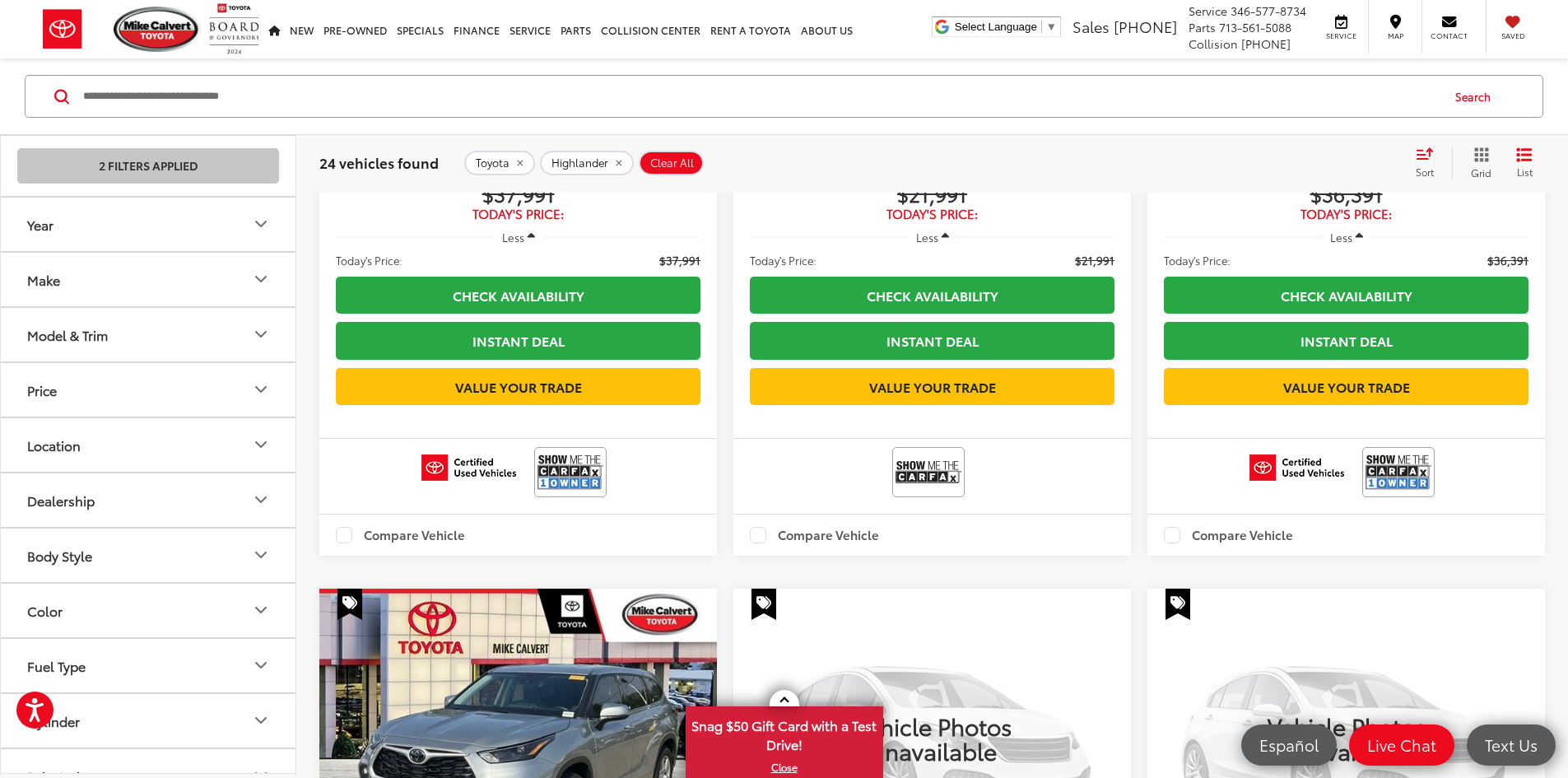 click on "Next" at bounding box center [1364, 1526] 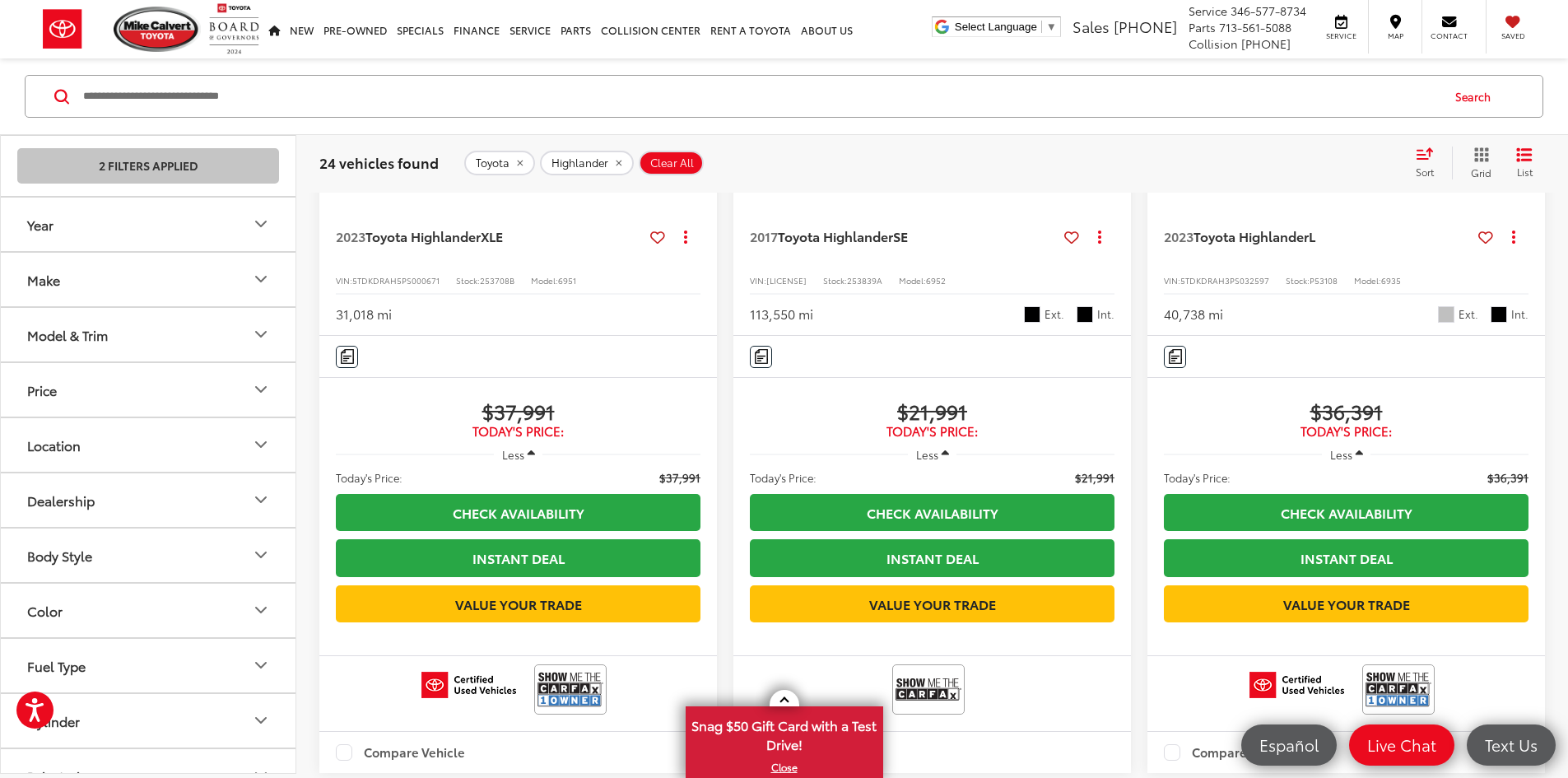 scroll, scrollTop: 1936, scrollLeft: 0, axis: vertical 